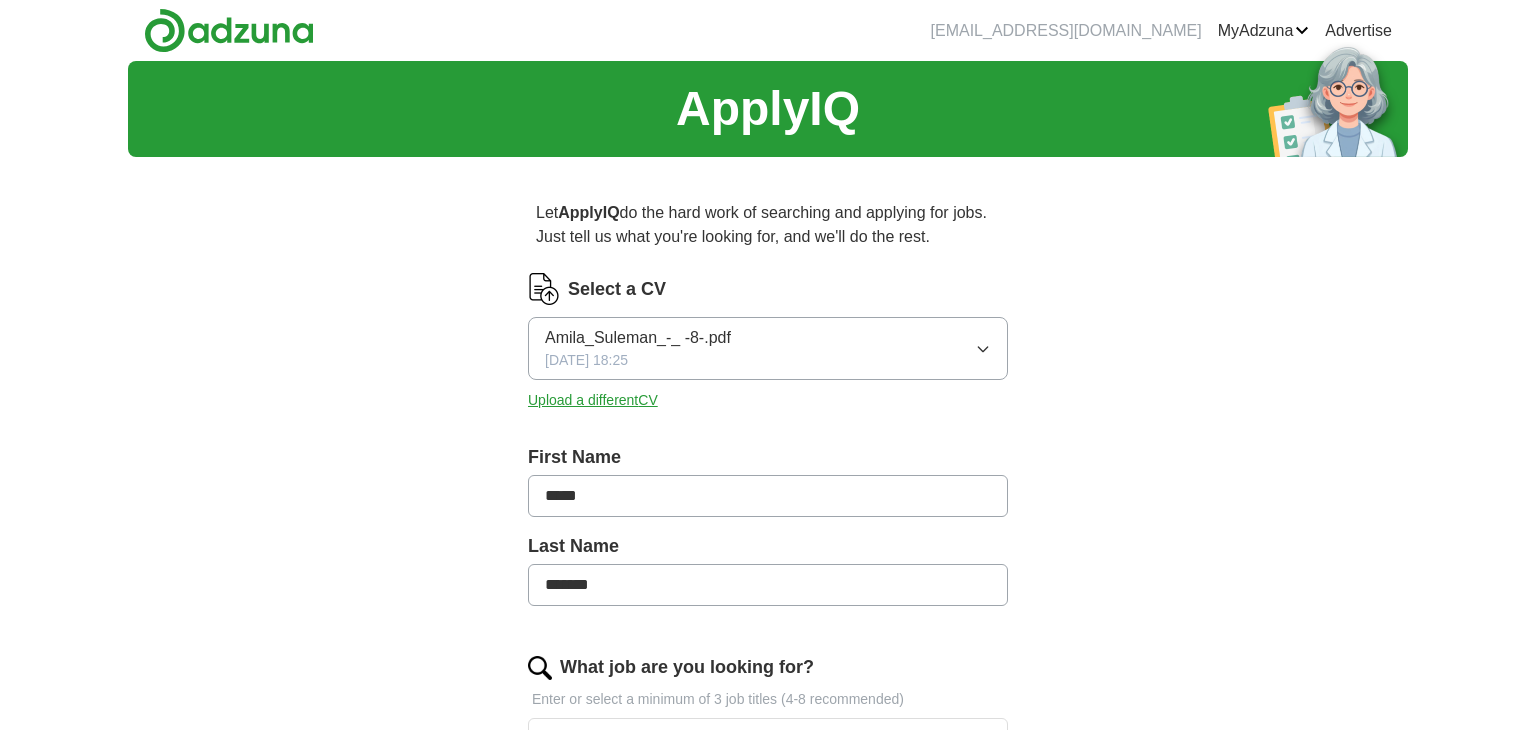 scroll, scrollTop: 308, scrollLeft: 0, axis: vertical 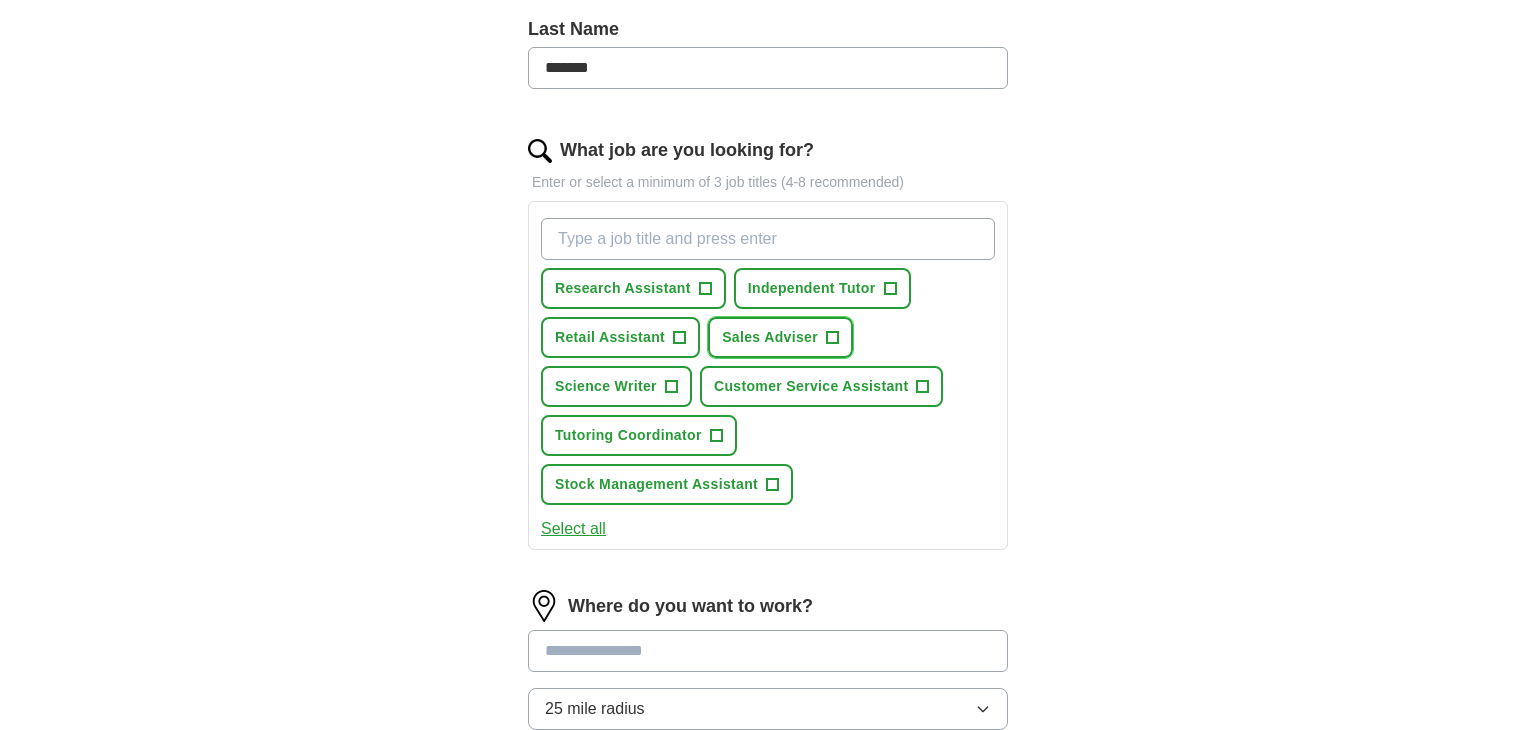 click on "Sales Adviser" at bounding box center [770, 337] 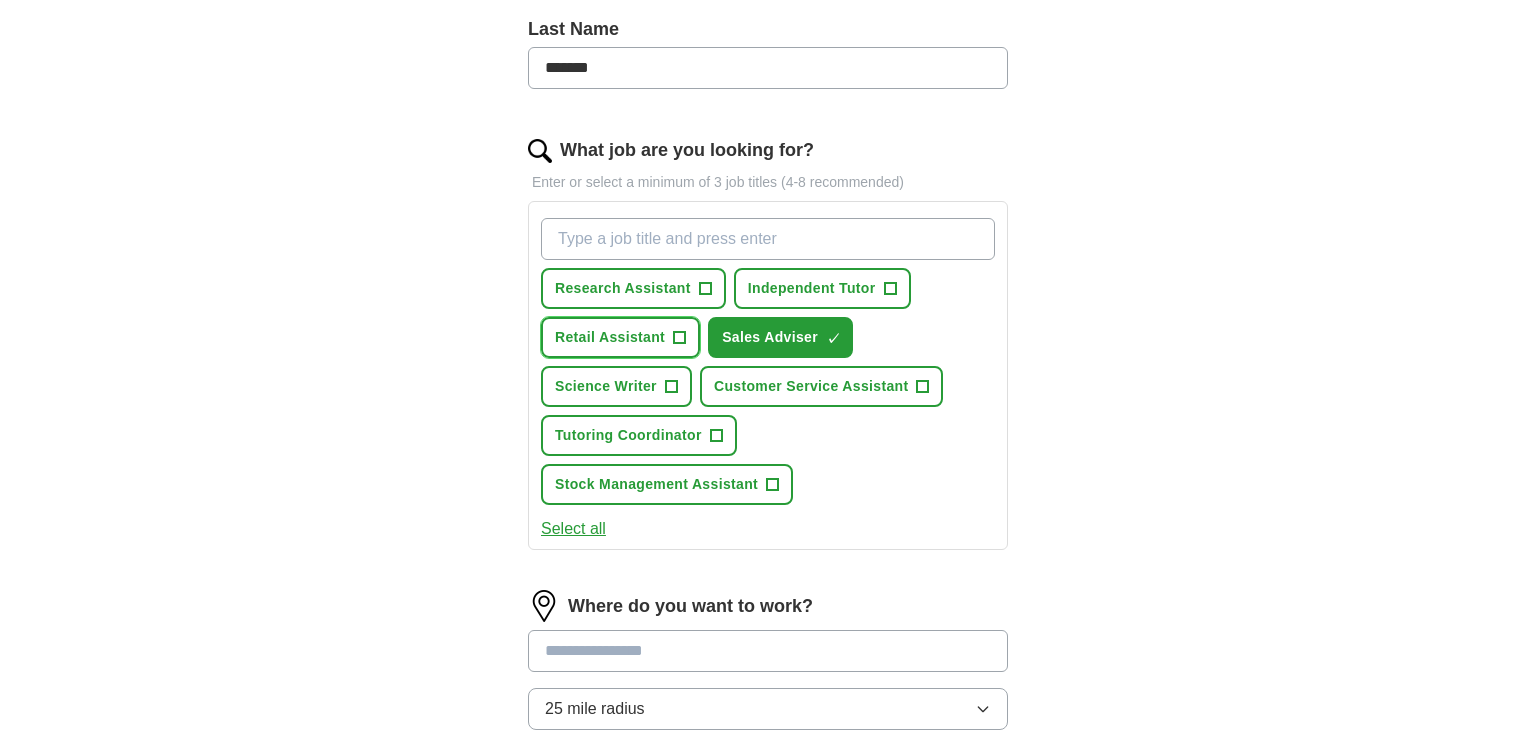 click on "Retail Assistant" at bounding box center [610, 337] 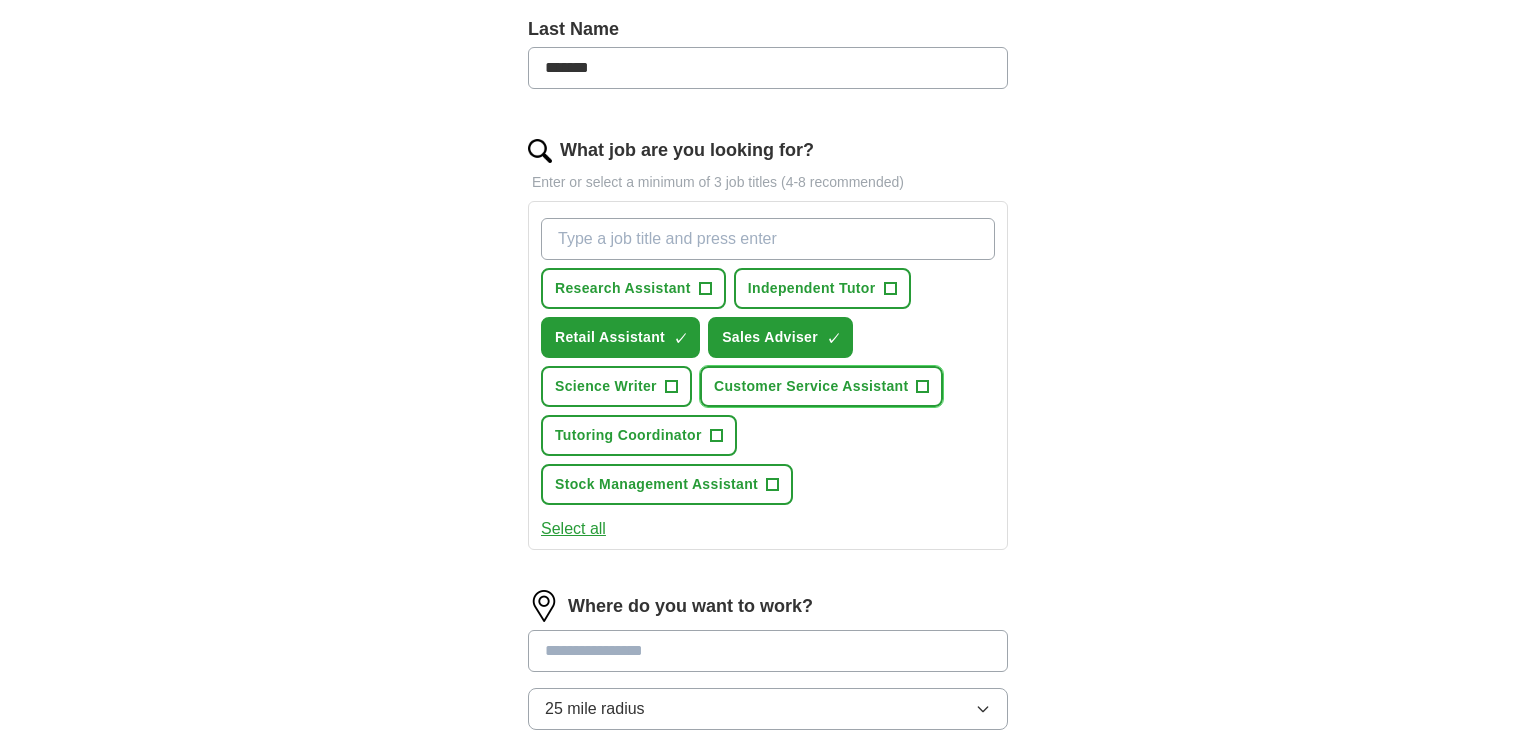 click on "Customer Service Assistant" at bounding box center (811, 386) 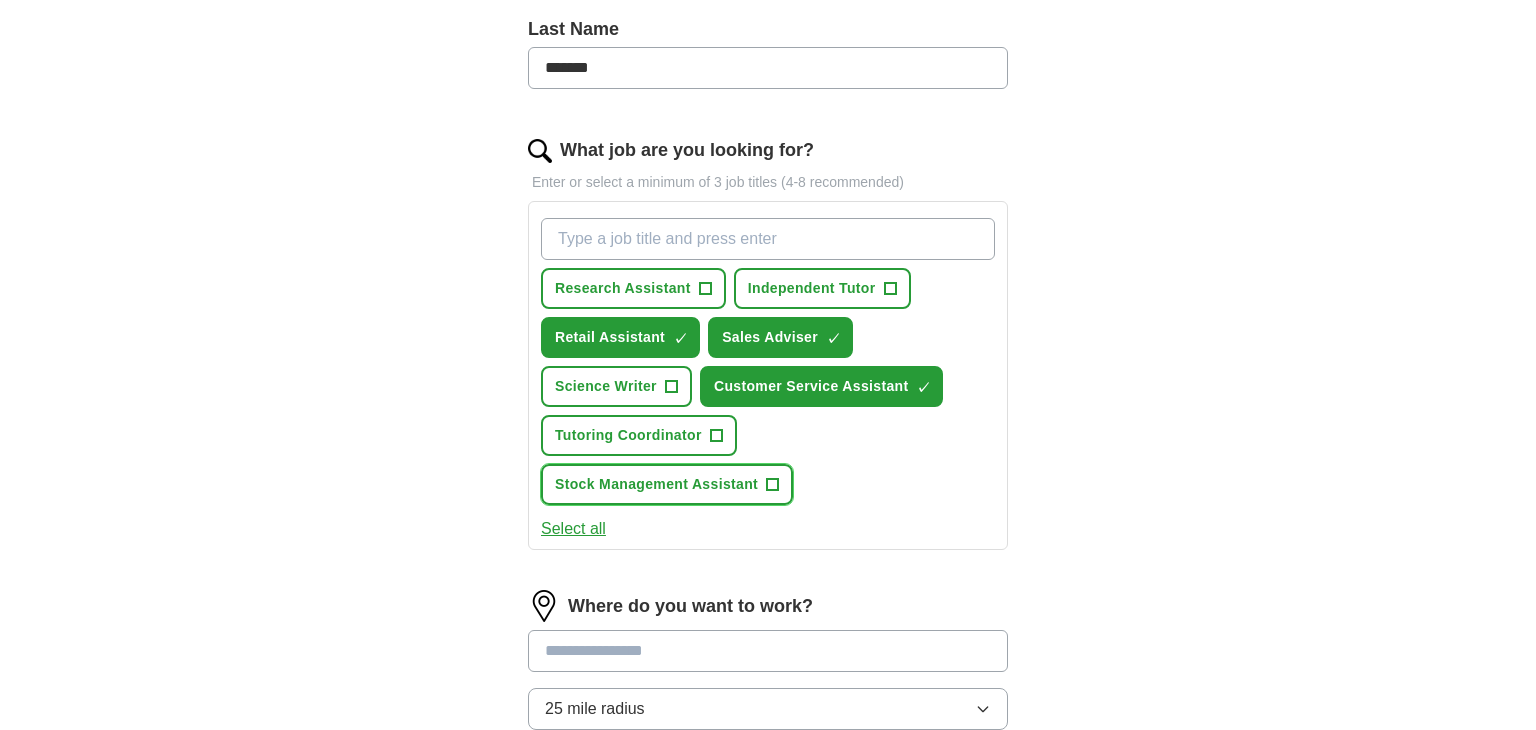 click on "Stock Management Assistant" at bounding box center [656, 484] 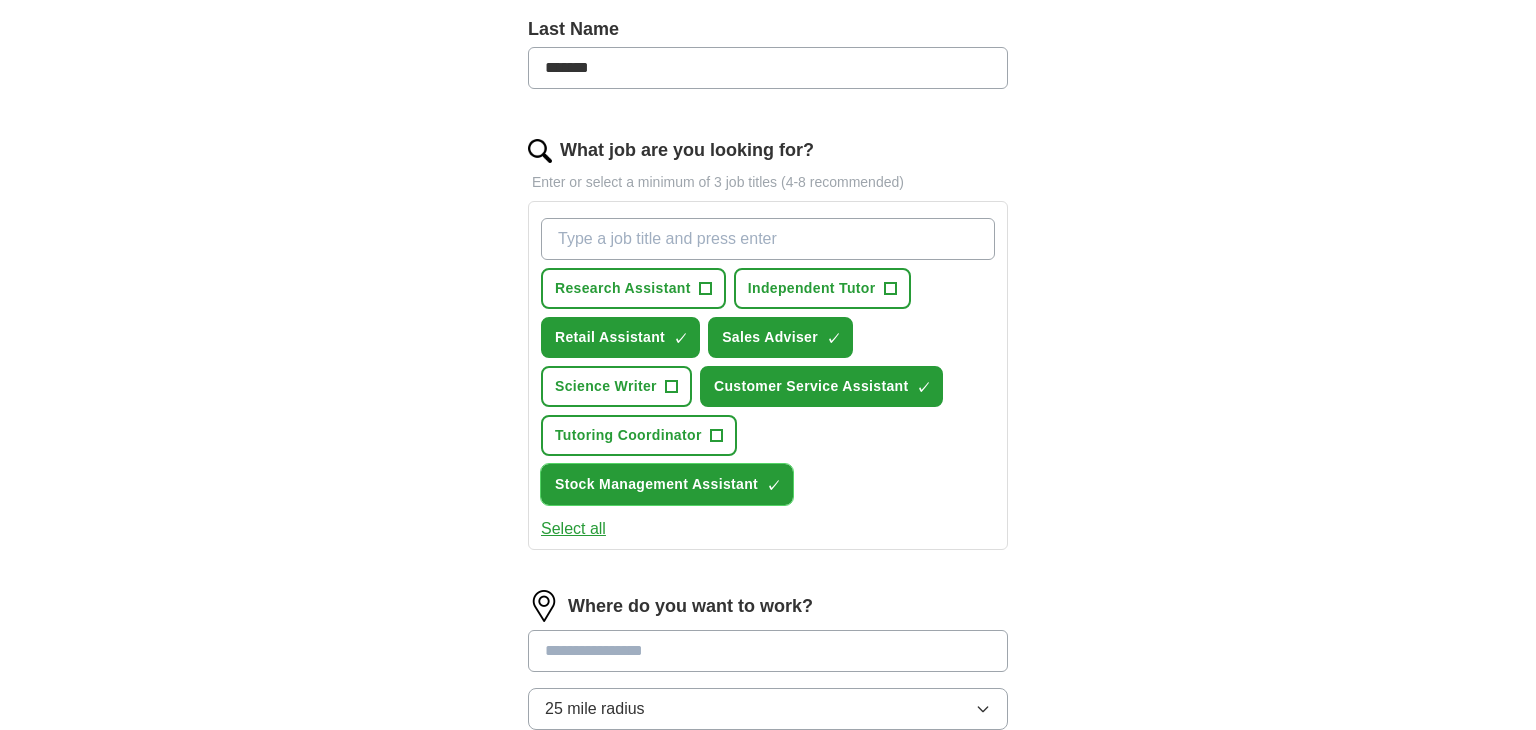 click on "Stock Management Assistant" at bounding box center [656, 484] 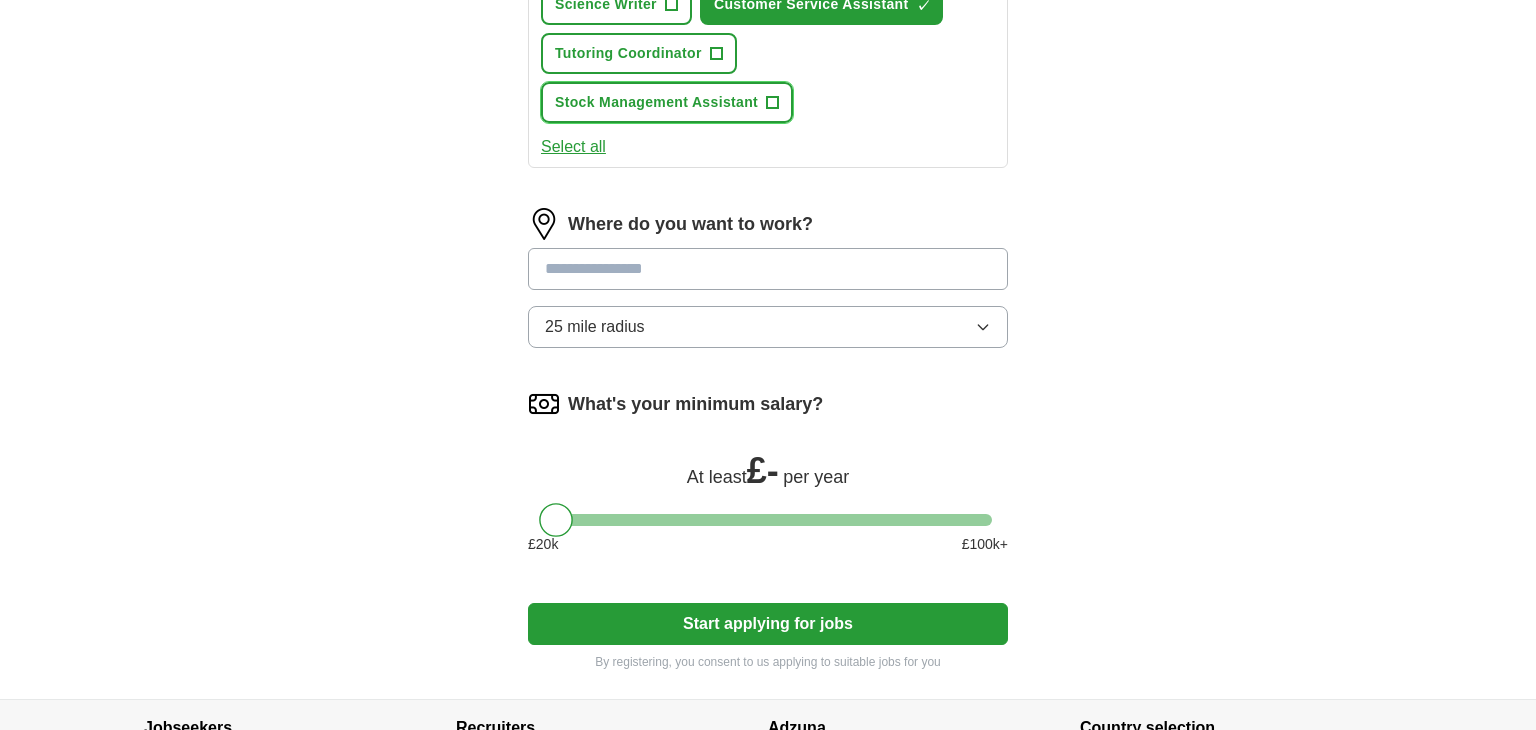 scroll, scrollTop: 900, scrollLeft: 0, axis: vertical 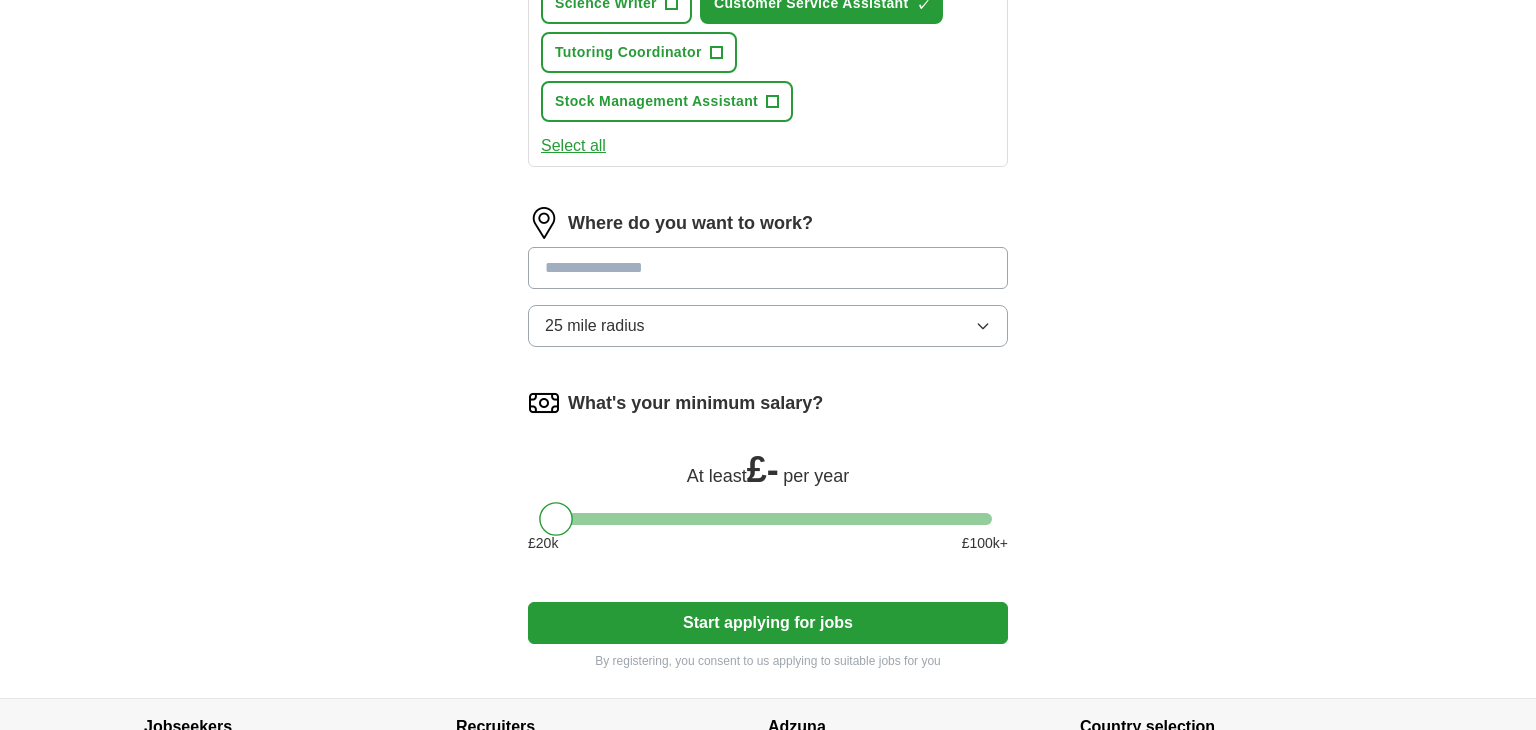click at bounding box center [768, 268] 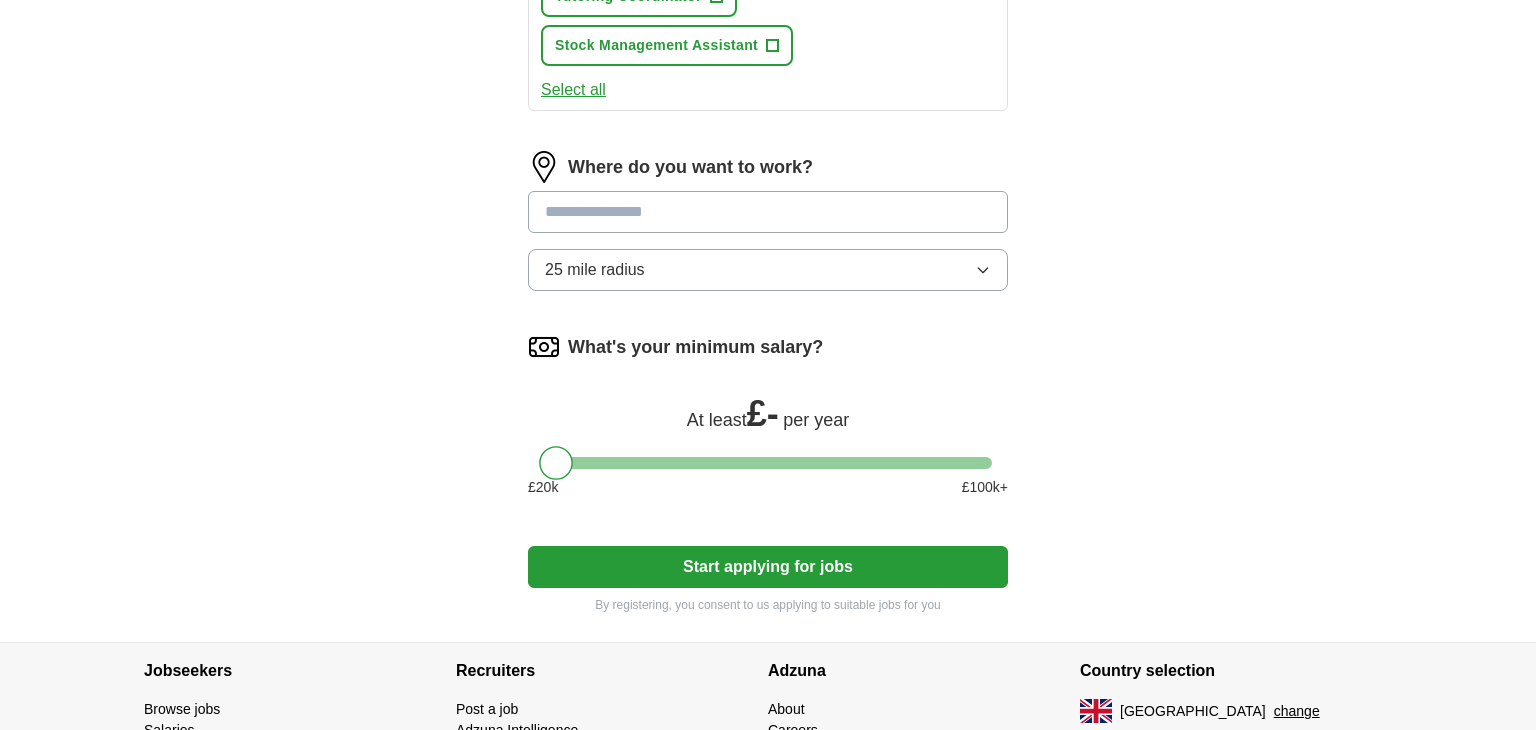 scroll, scrollTop: 960, scrollLeft: 0, axis: vertical 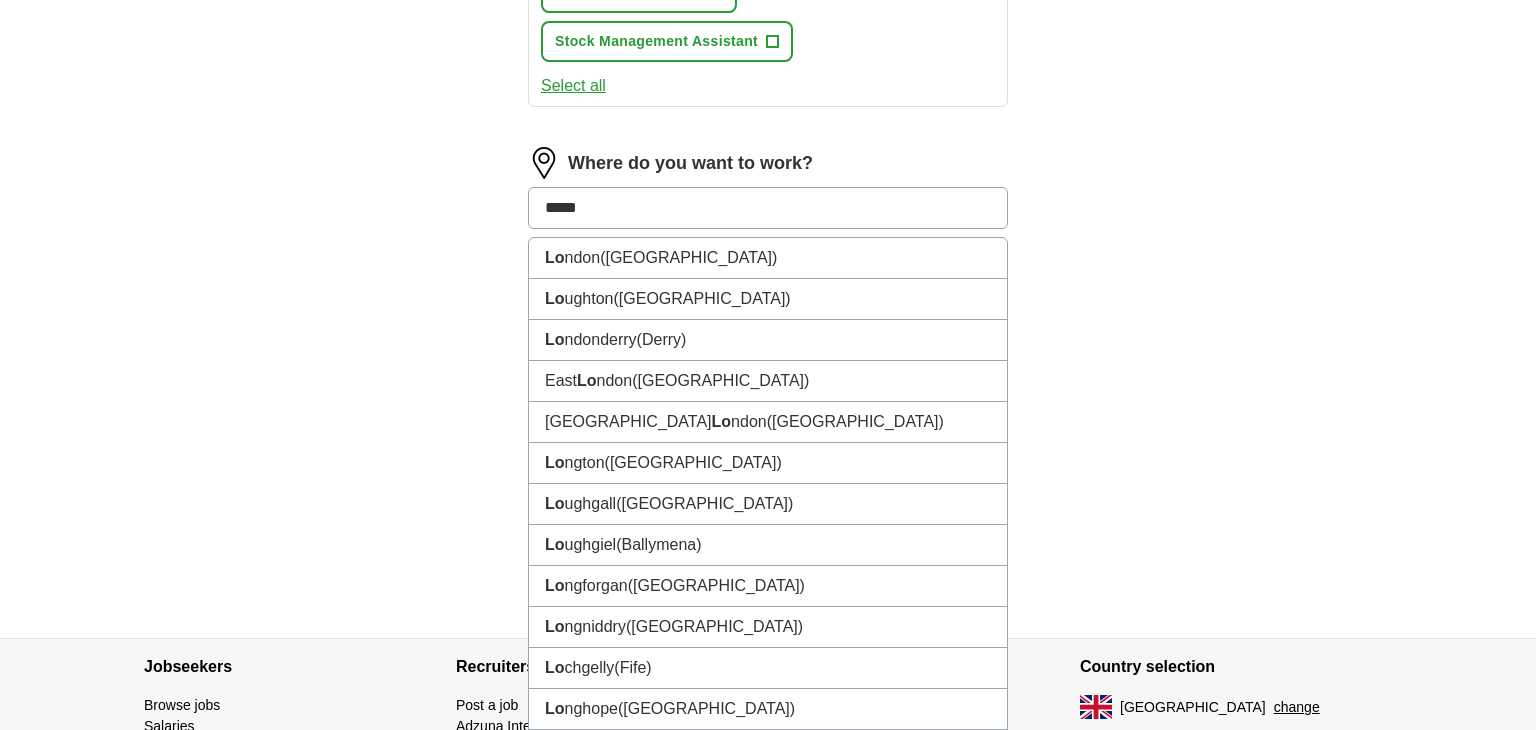 type on "******" 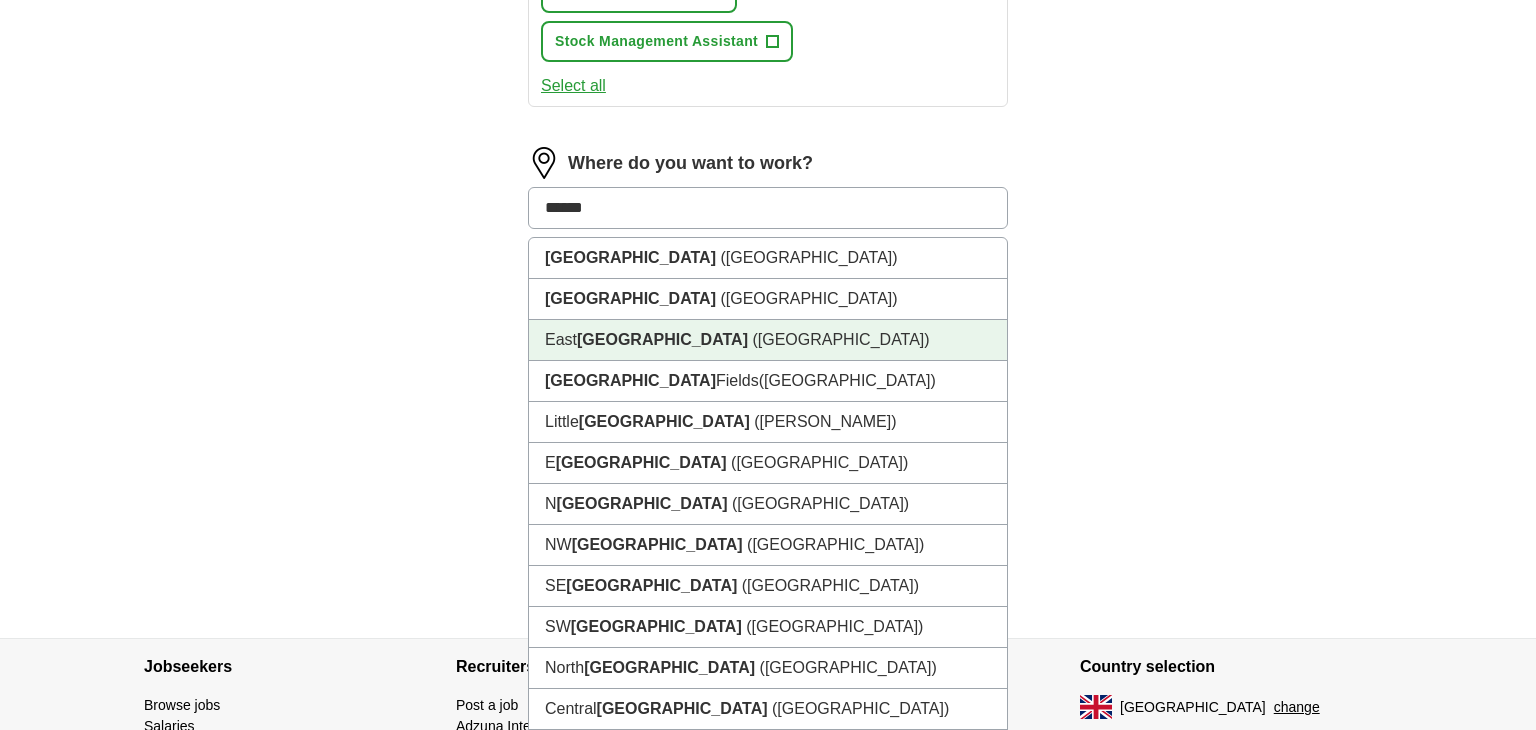 click on "[GEOGRAPHIC_DATA]   ([GEOGRAPHIC_DATA])" at bounding box center (768, 340) 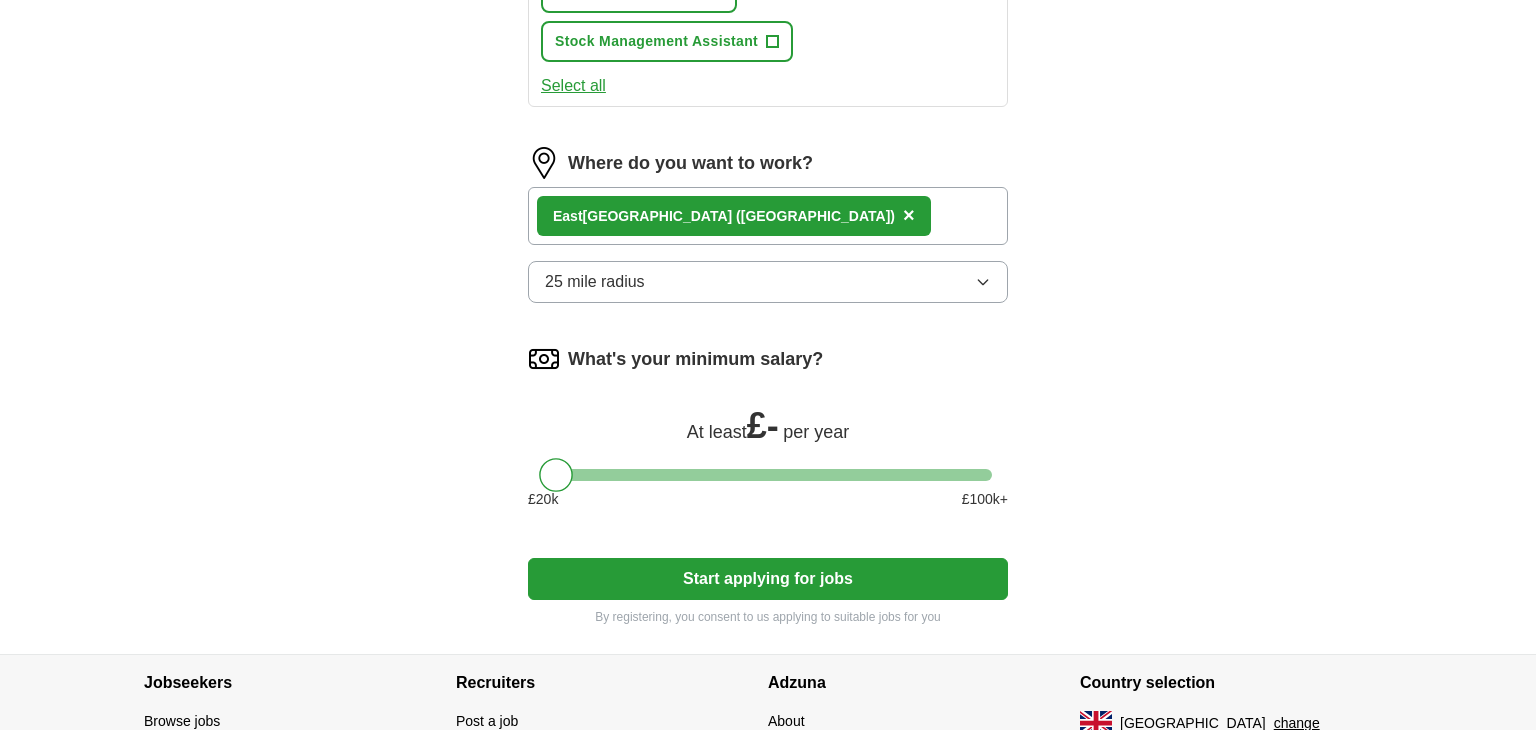 scroll, scrollTop: 1031, scrollLeft: 0, axis: vertical 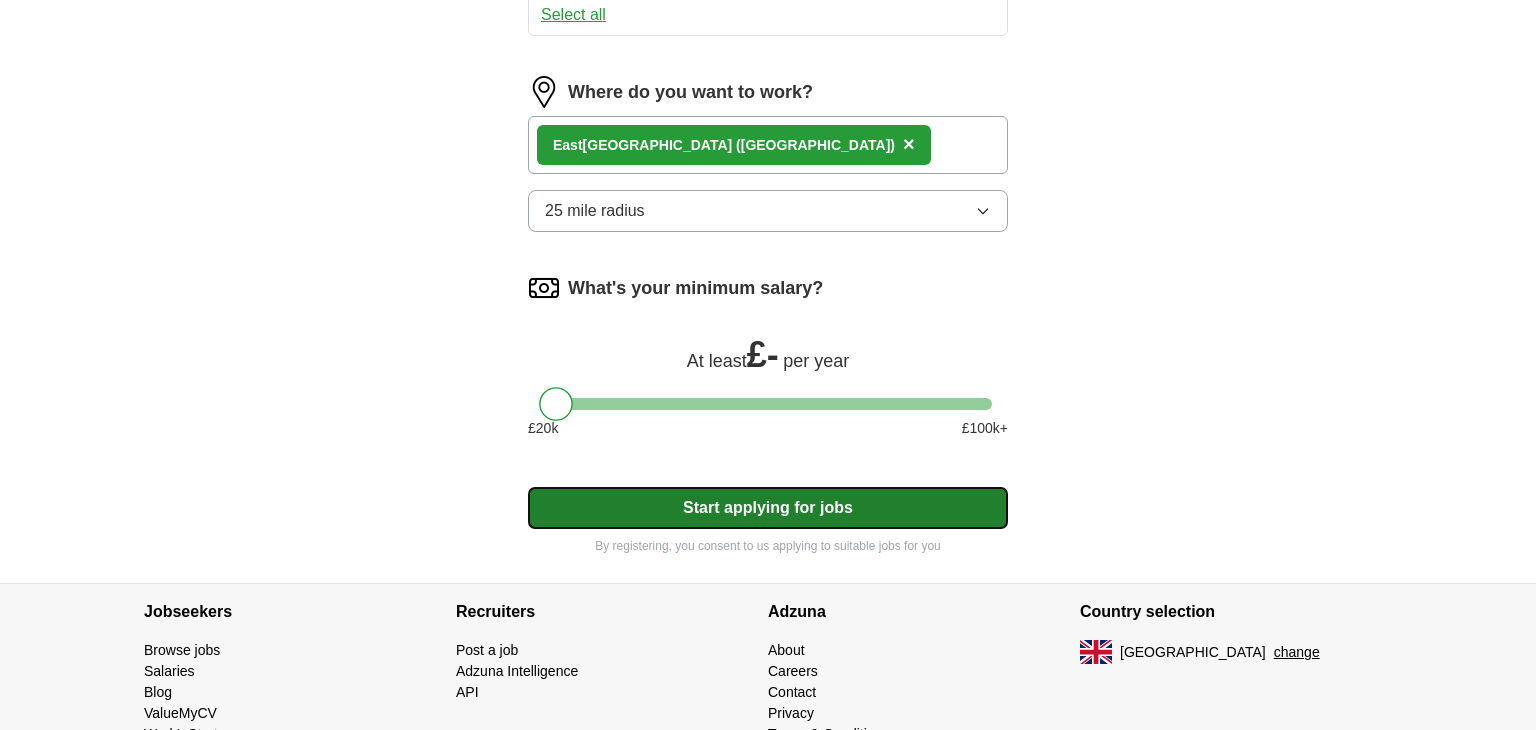 click on "Start applying for jobs" at bounding box center [768, 508] 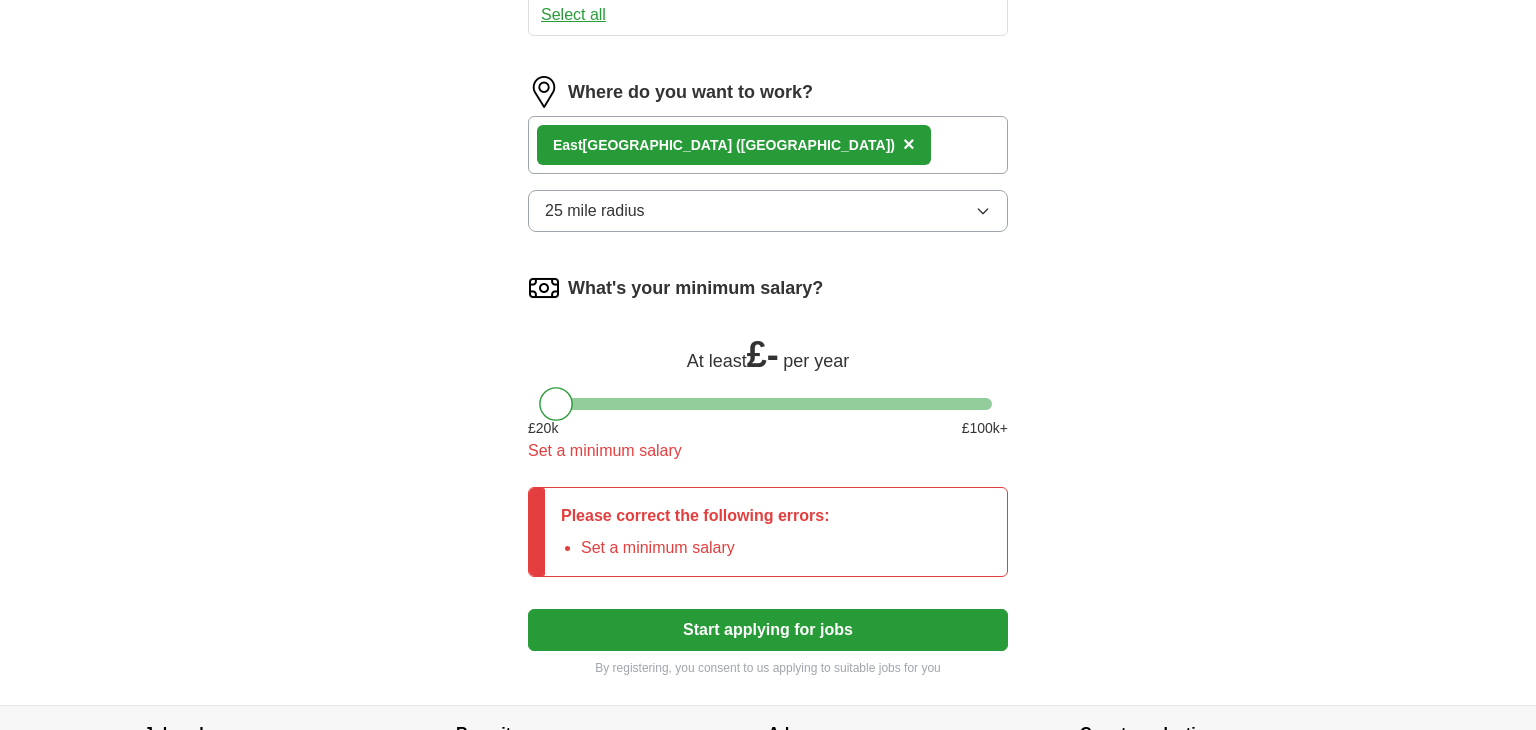 scroll, scrollTop: 1152, scrollLeft: 0, axis: vertical 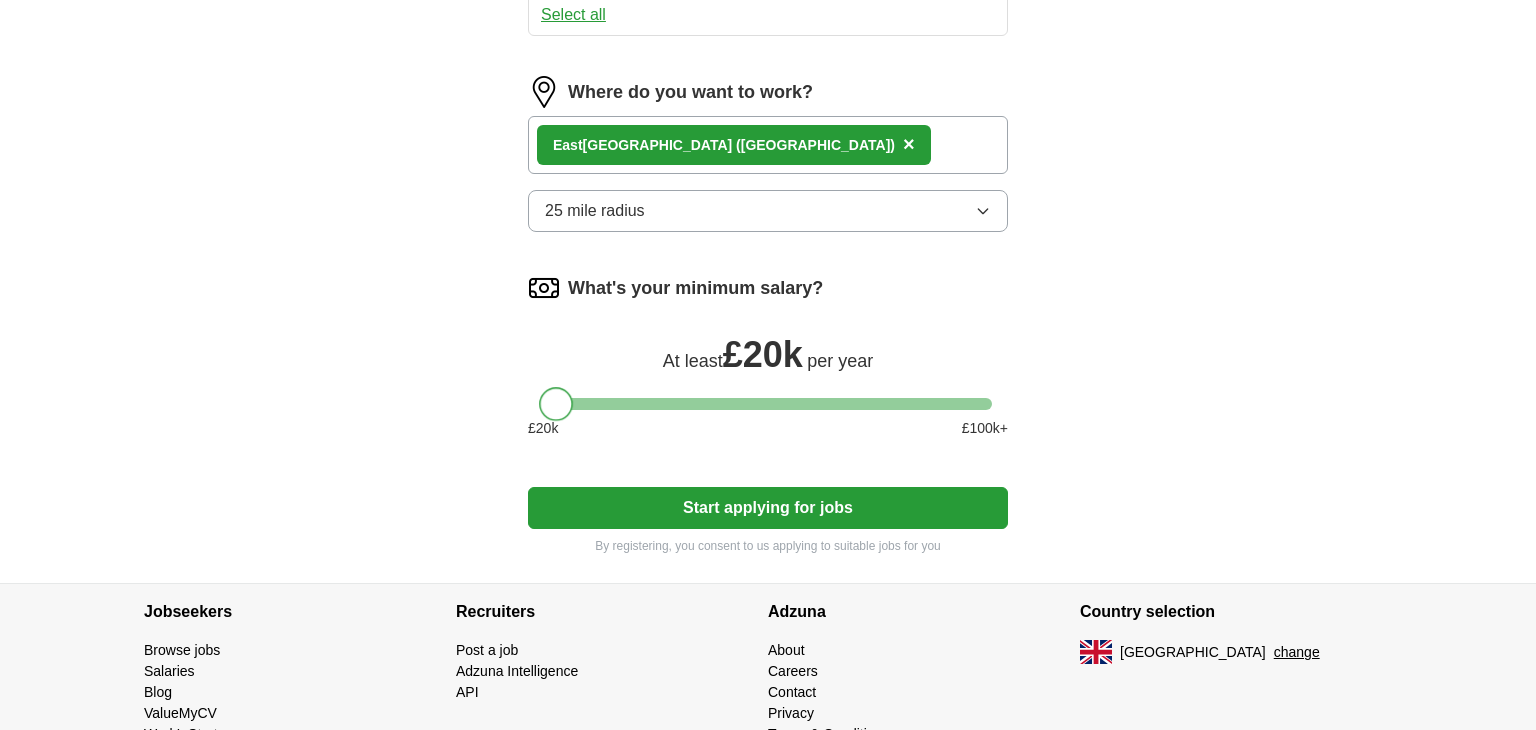 drag, startPoint x: 553, startPoint y: 232, endPoint x: 532, endPoint y: 236, distance: 21.377558 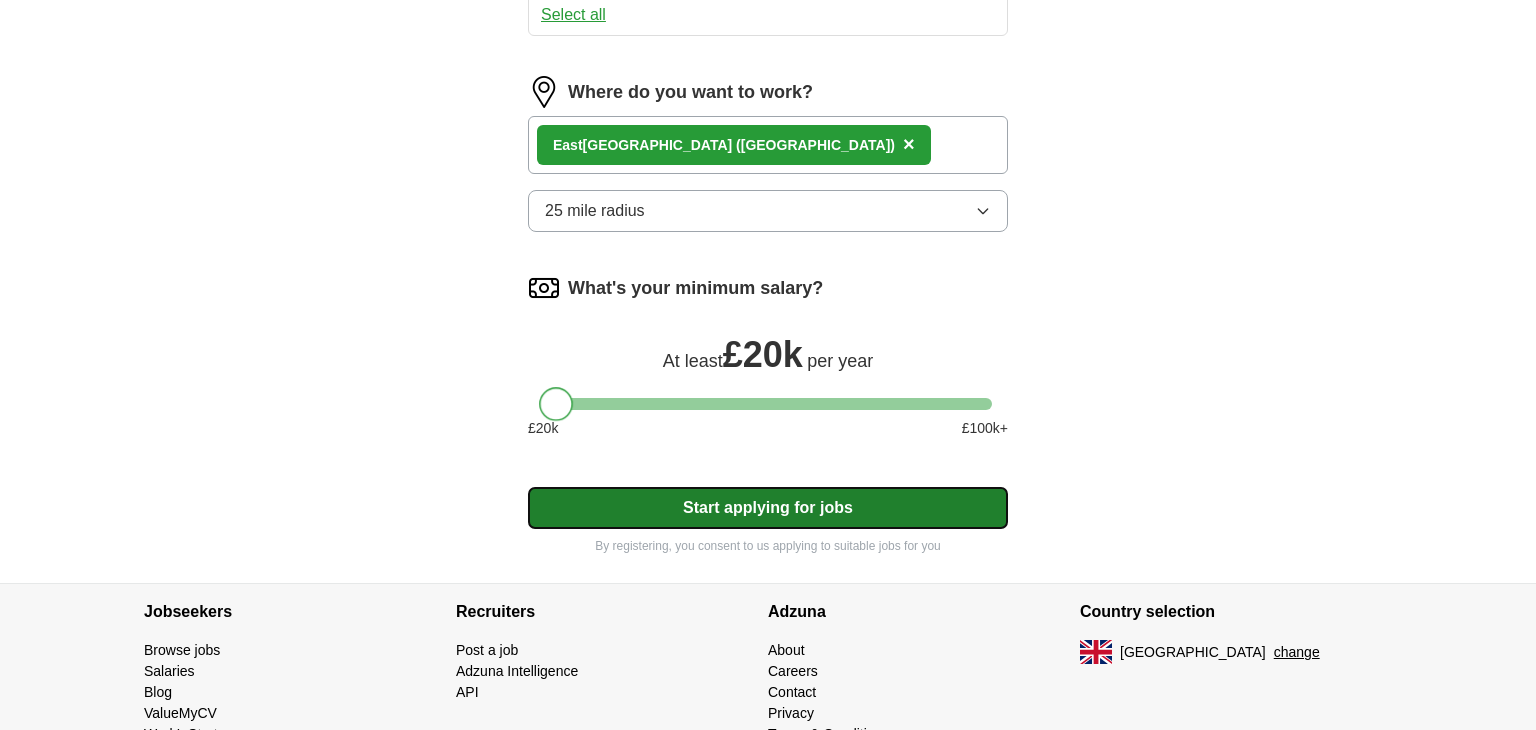 click on "Start applying for jobs" at bounding box center [768, 508] 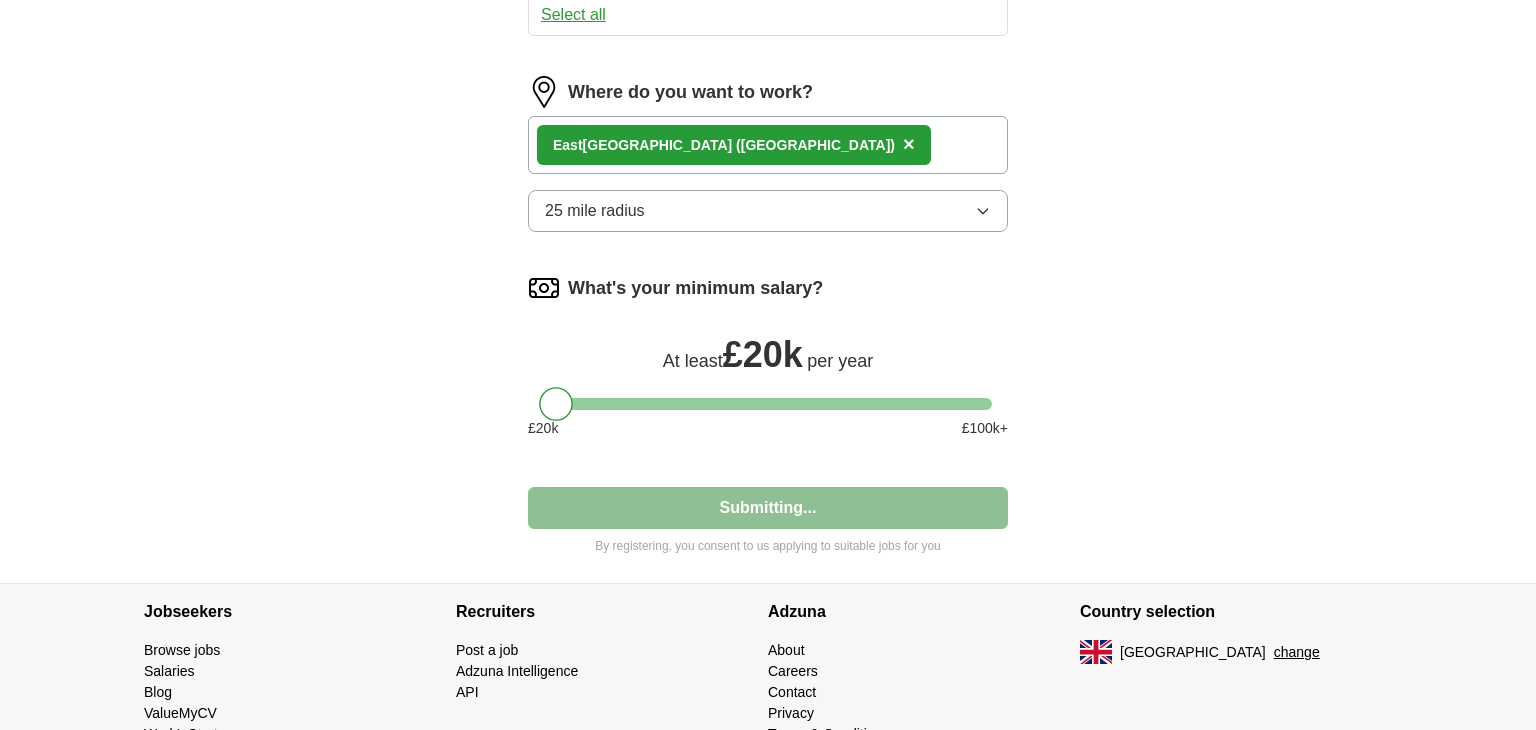 select on "**" 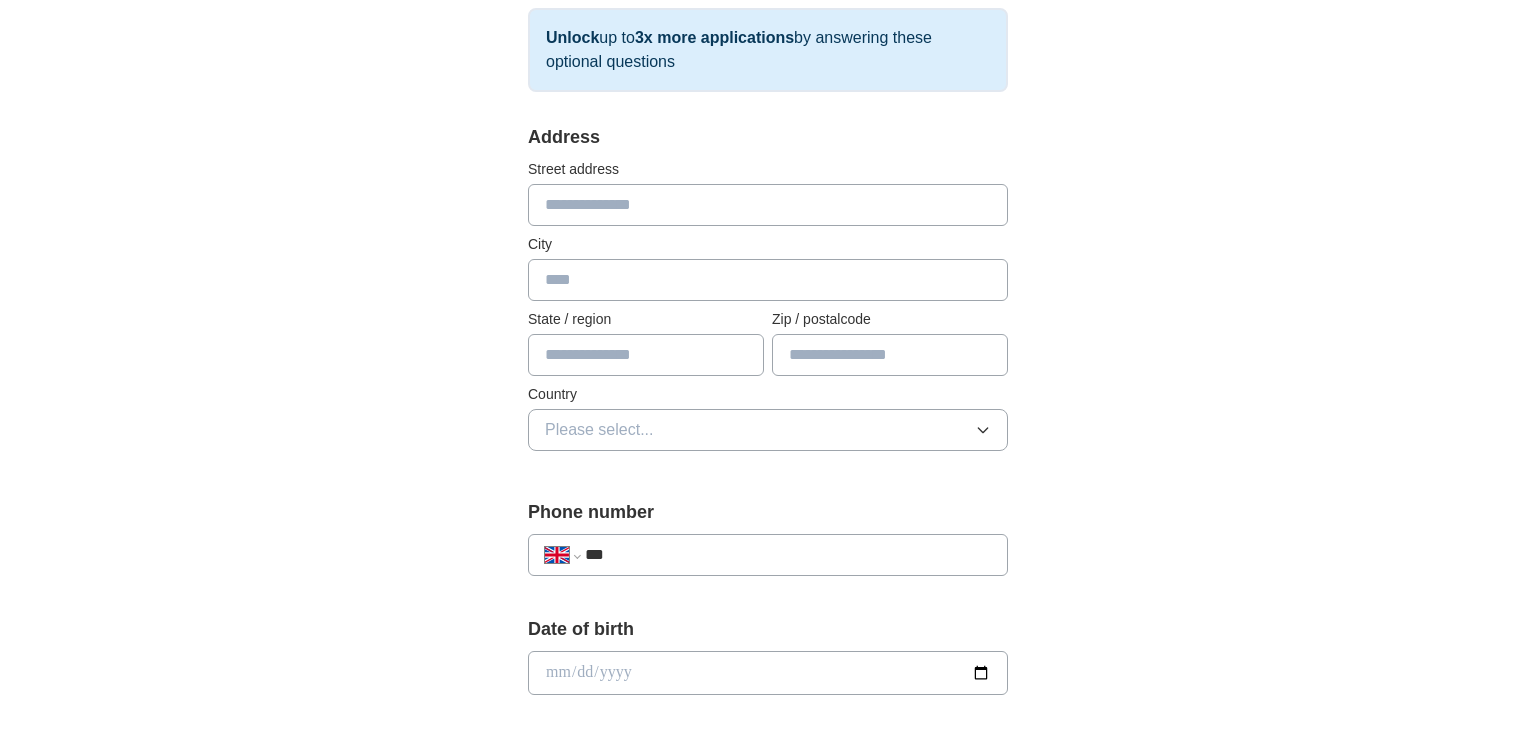 scroll, scrollTop: 331, scrollLeft: 0, axis: vertical 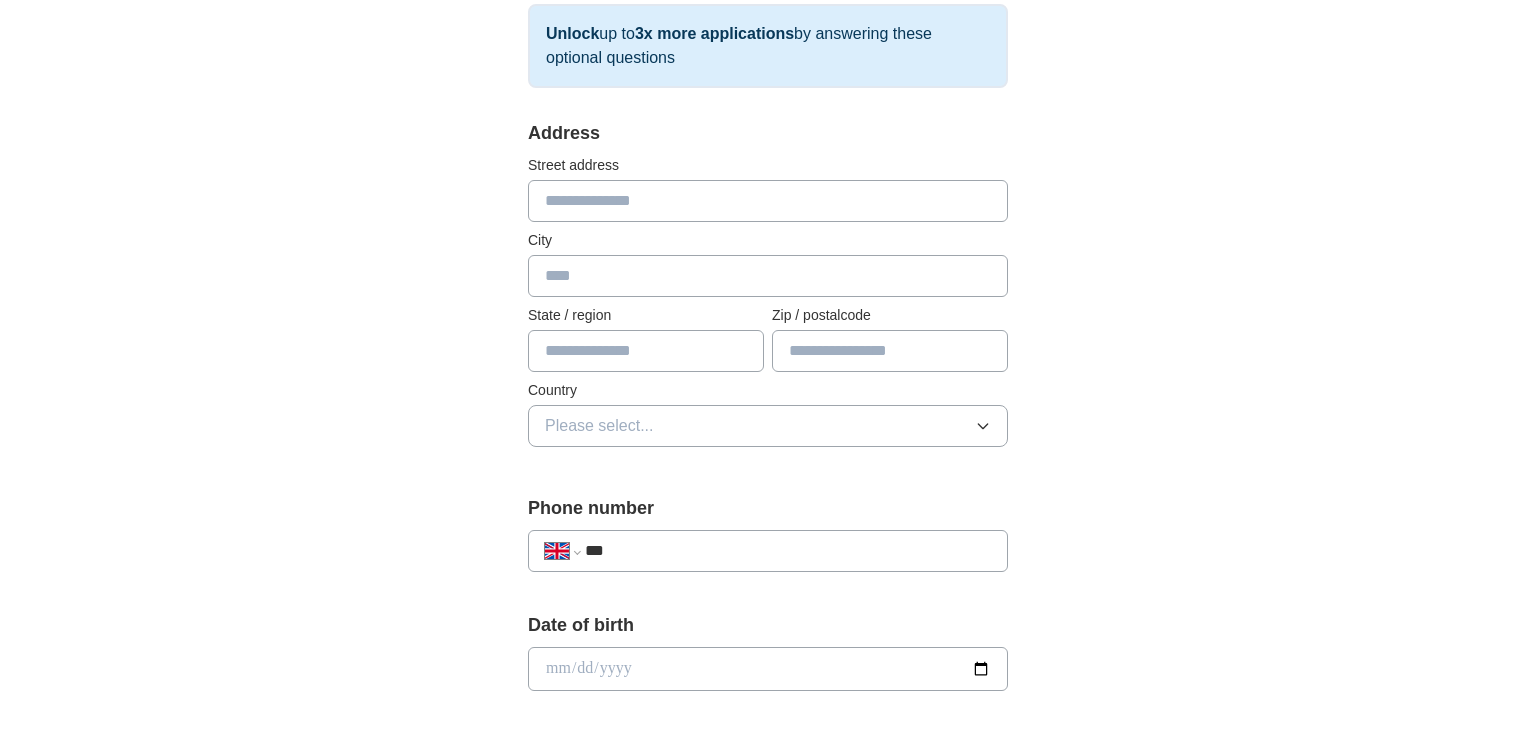 click at bounding box center (768, 201) 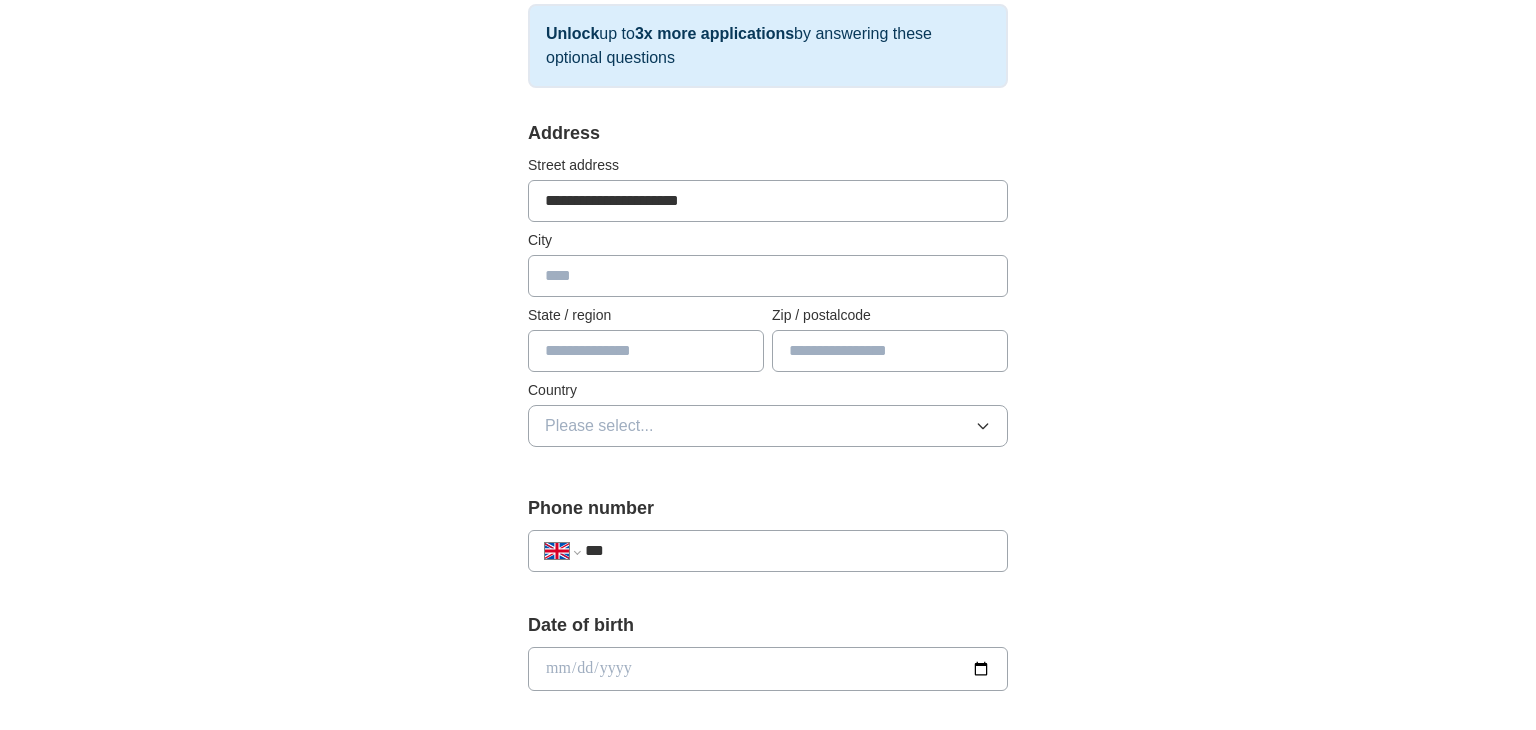 type on "******" 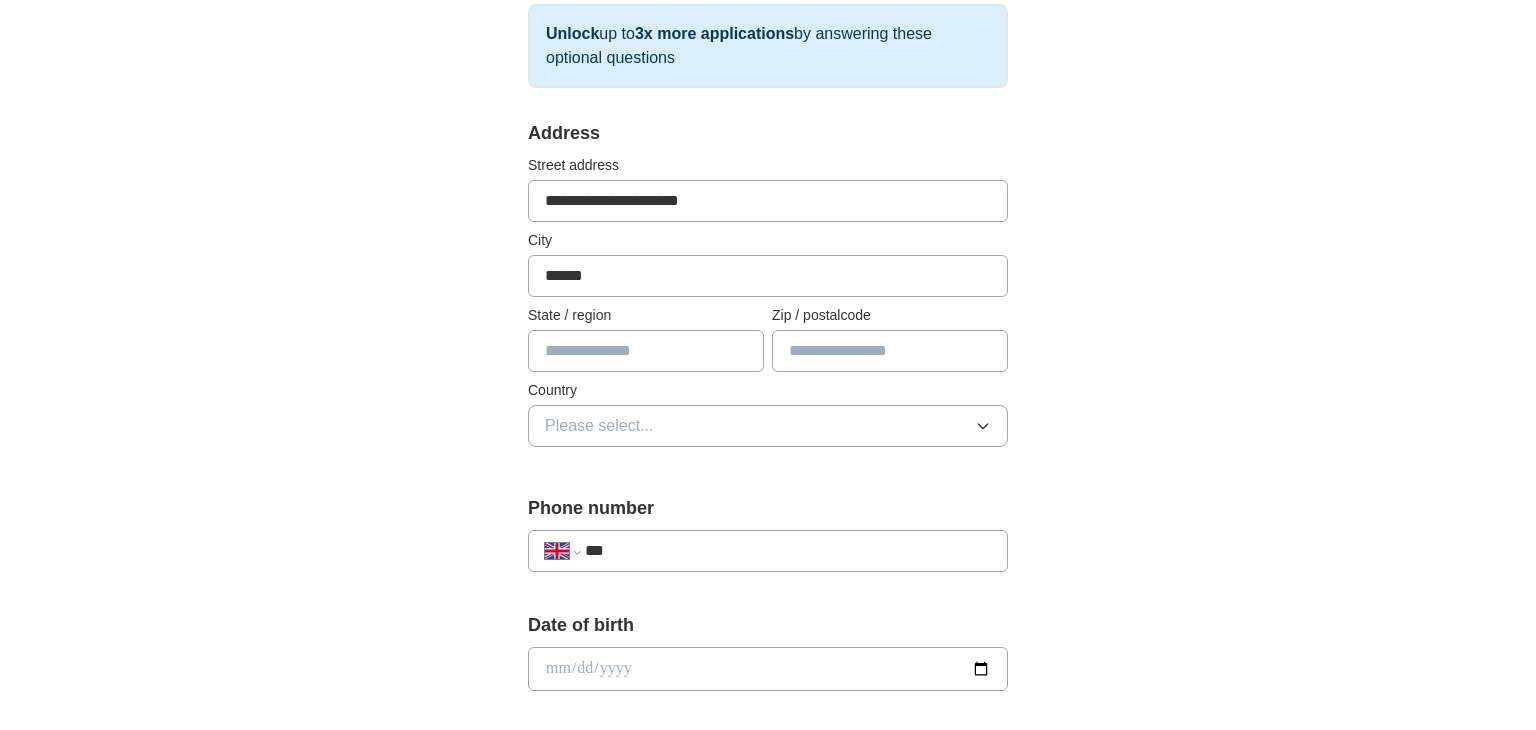 type on "**********" 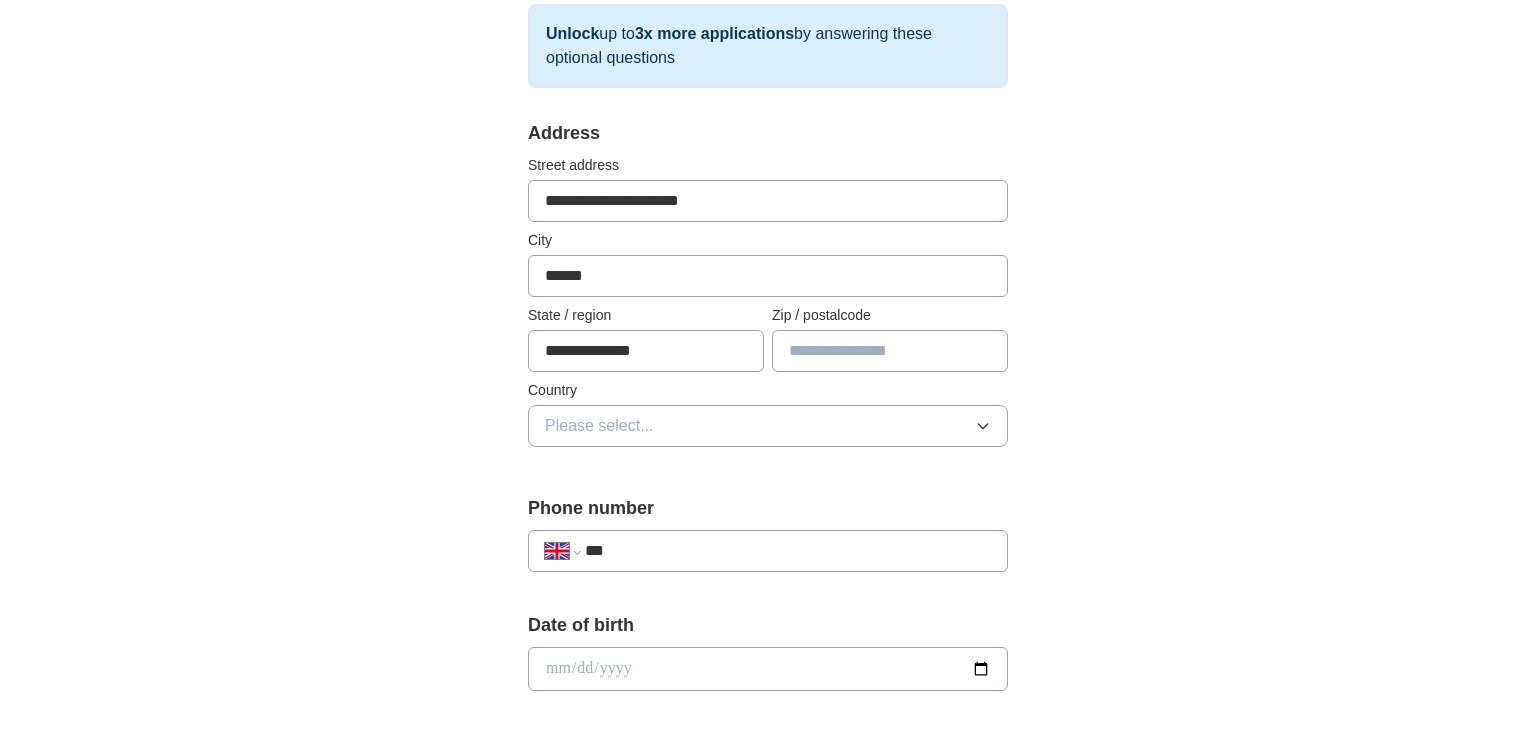 type on "********" 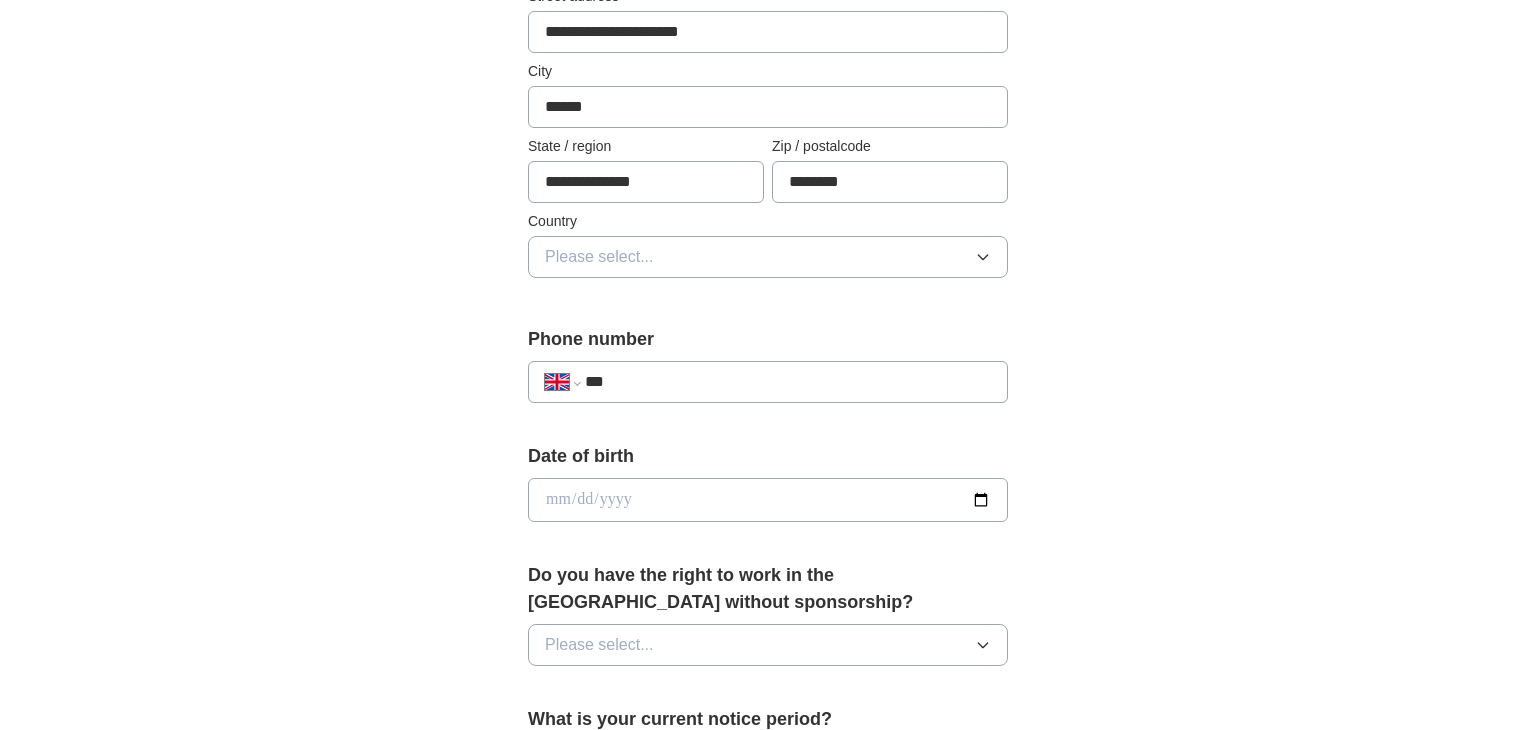 scroll, scrollTop: 502, scrollLeft: 0, axis: vertical 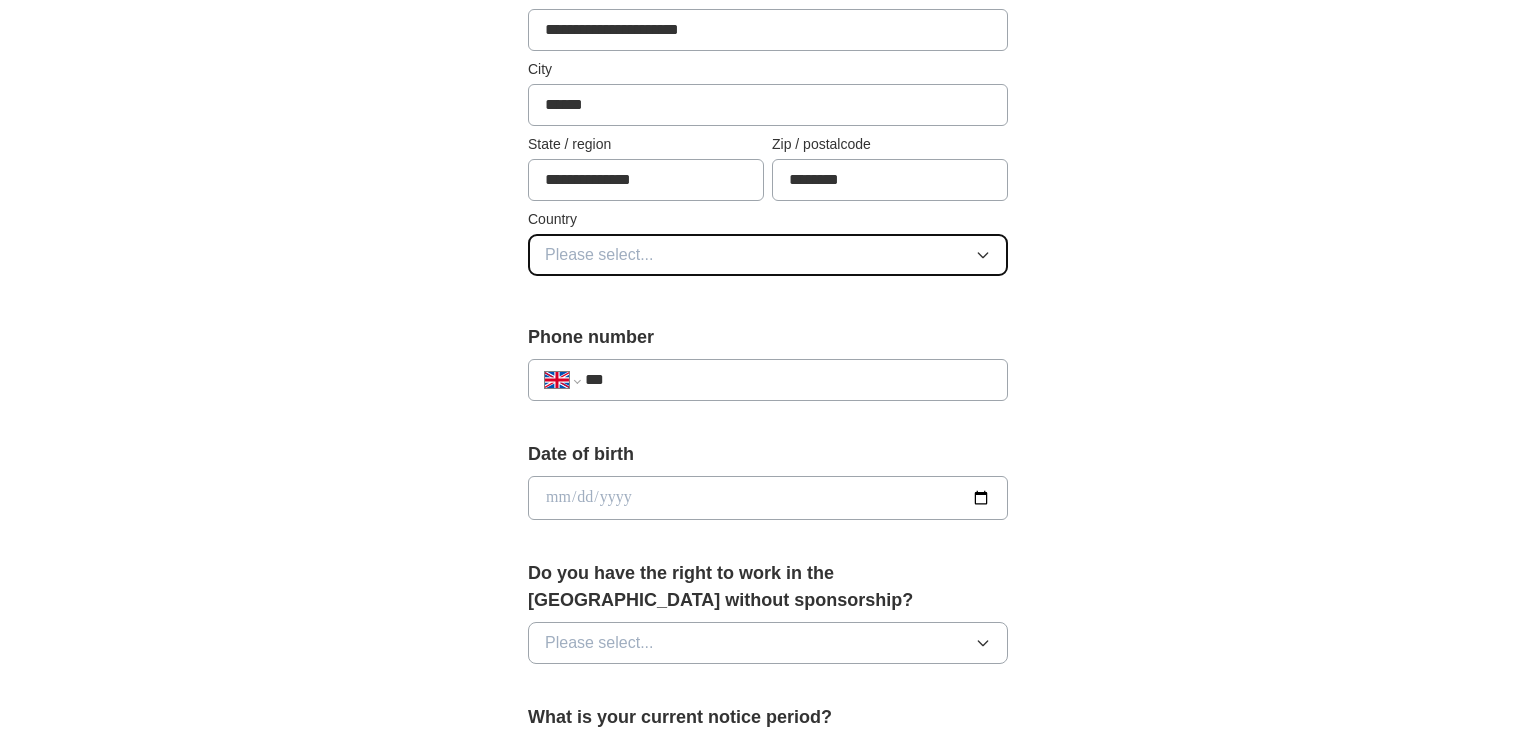 click on "Please select..." at bounding box center [768, 255] 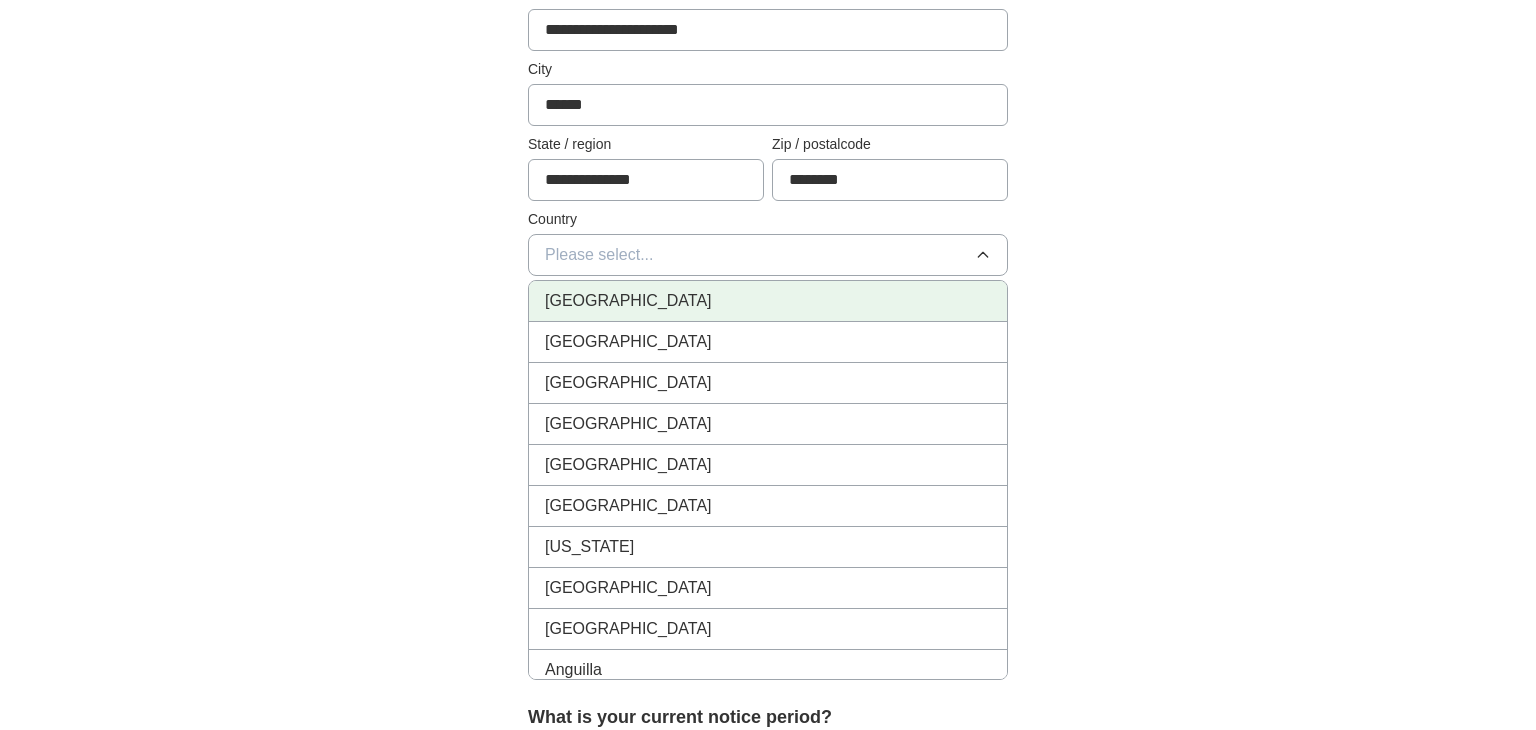 click on "[GEOGRAPHIC_DATA]" at bounding box center [768, 301] 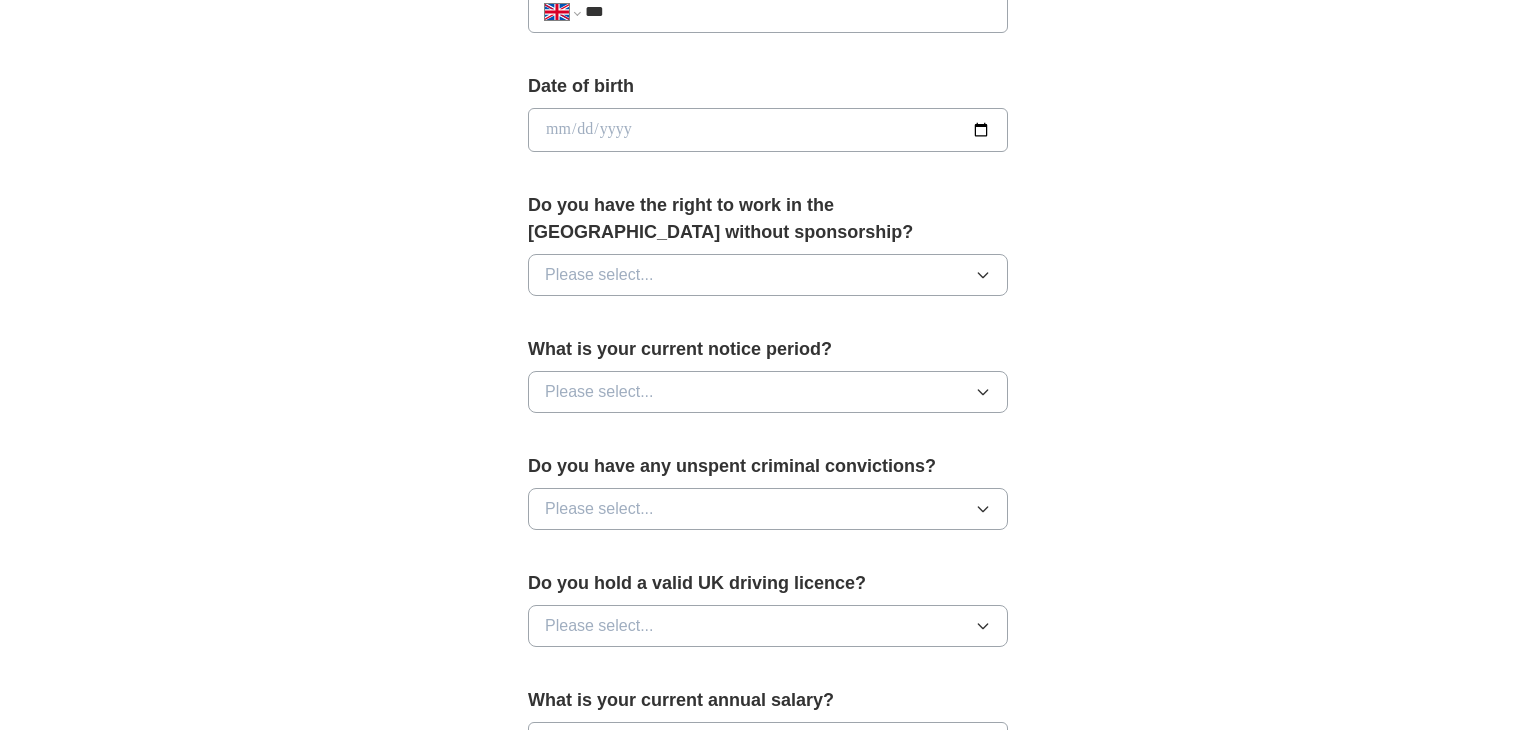 scroll, scrollTop: 876, scrollLeft: 0, axis: vertical 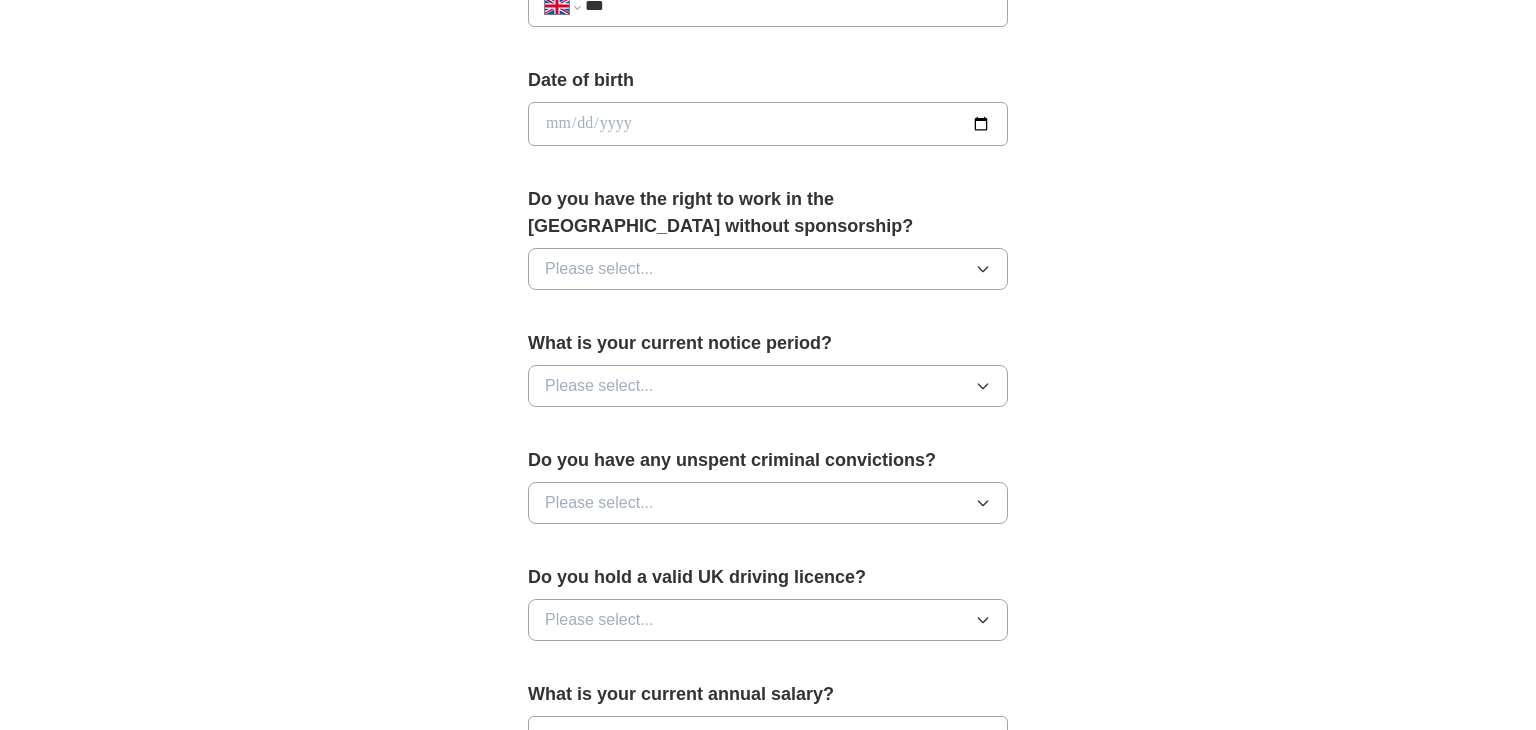 click on "***" at bounding box center (788, 6) 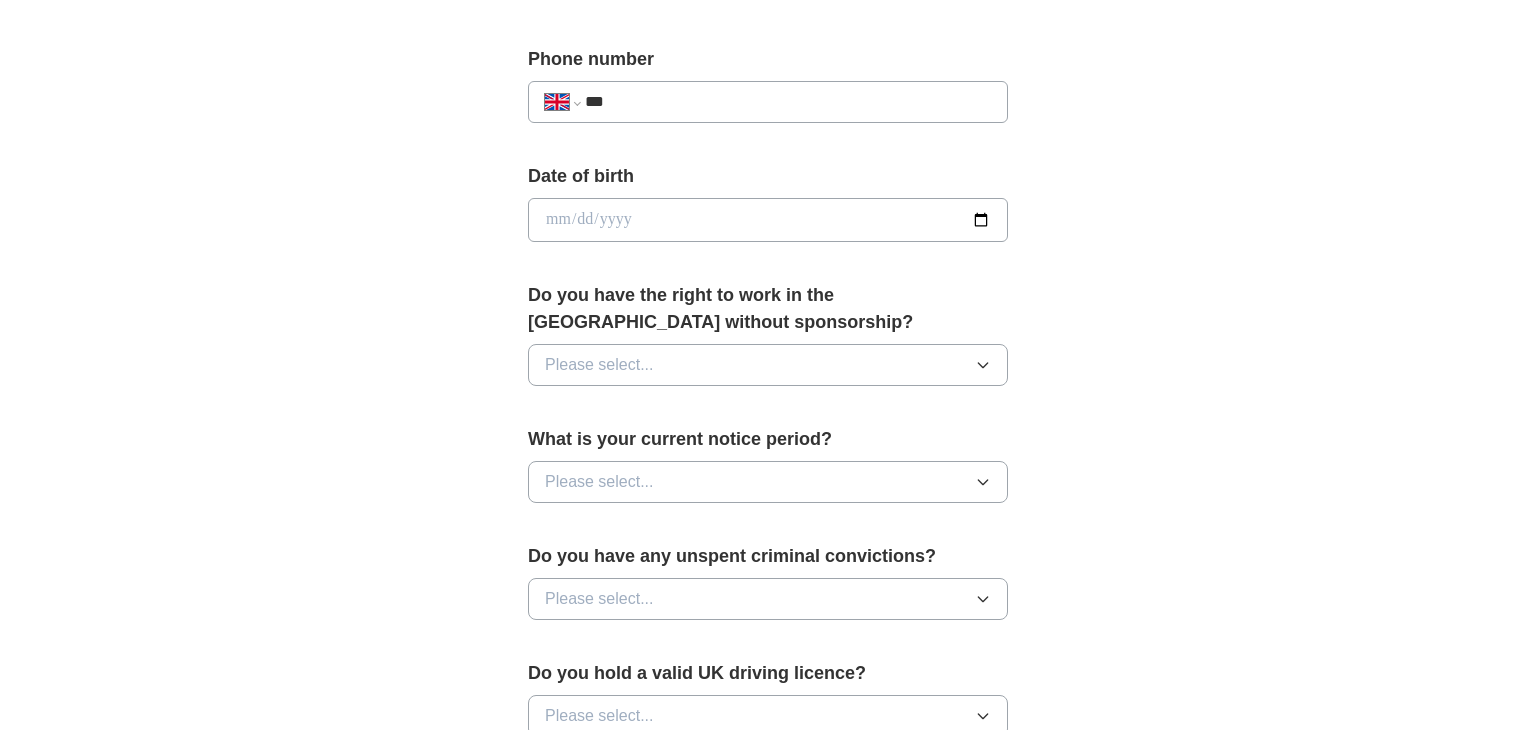 scroll, scrollTop: 777, scrollLeft: 0, axis: vertical 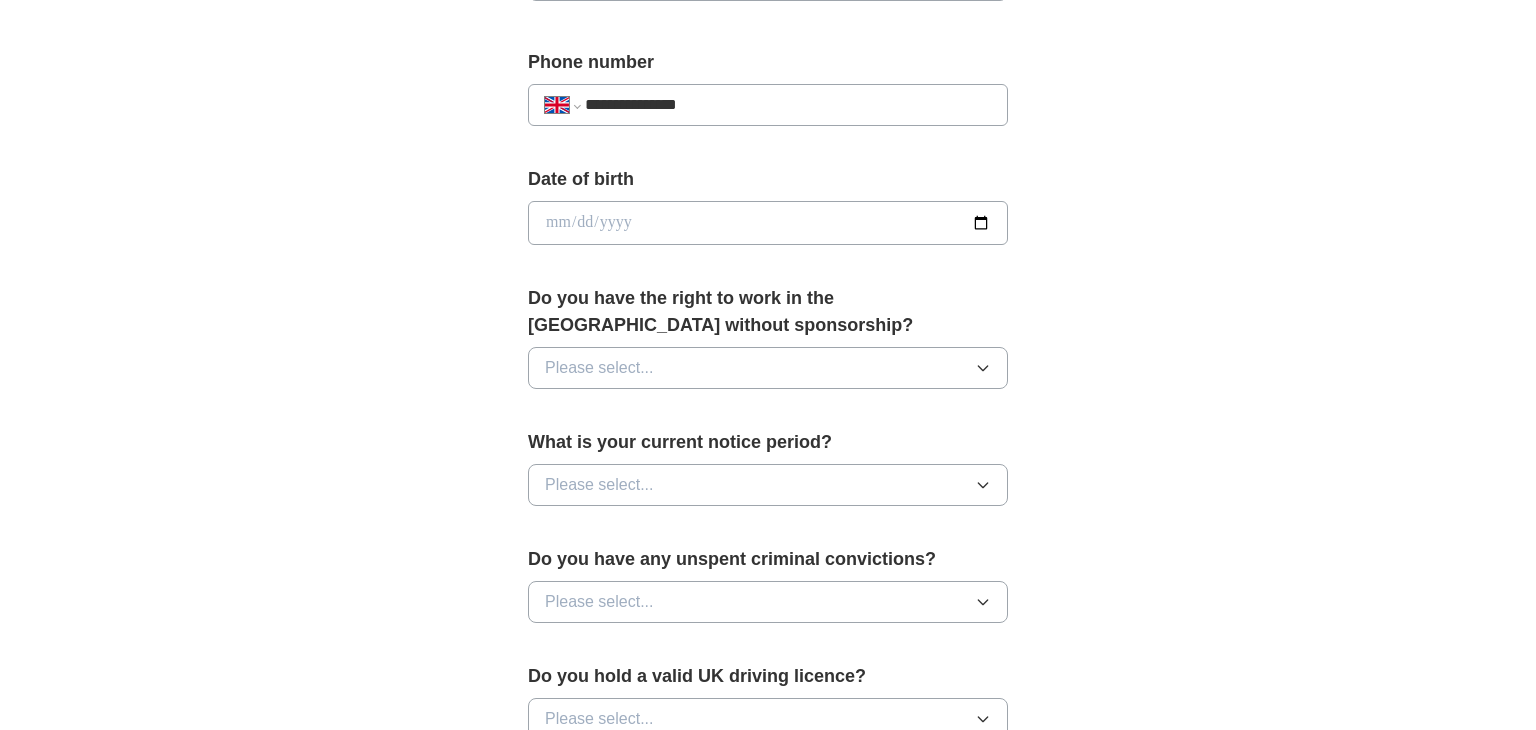 type on "**********" 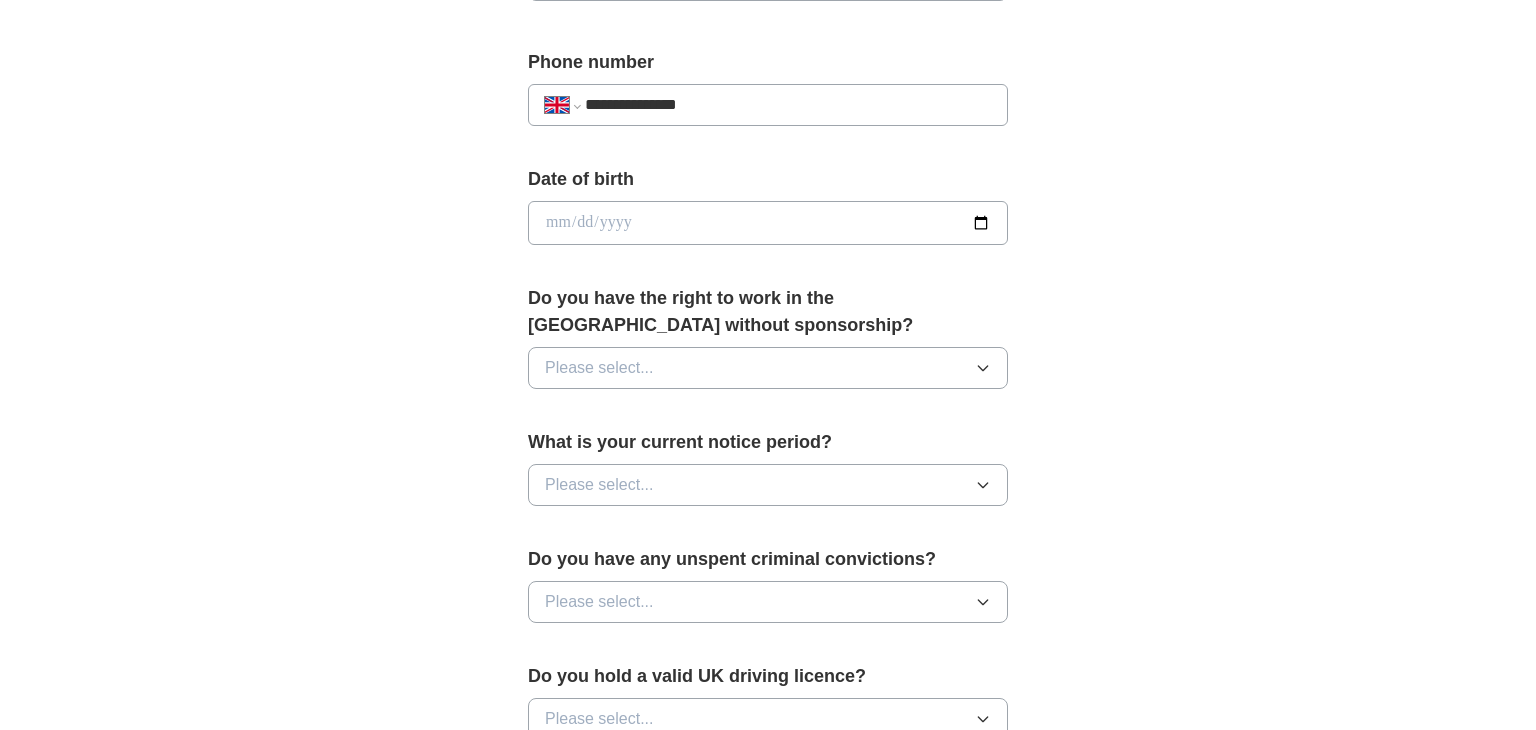 click at bounding box center (768, 223) 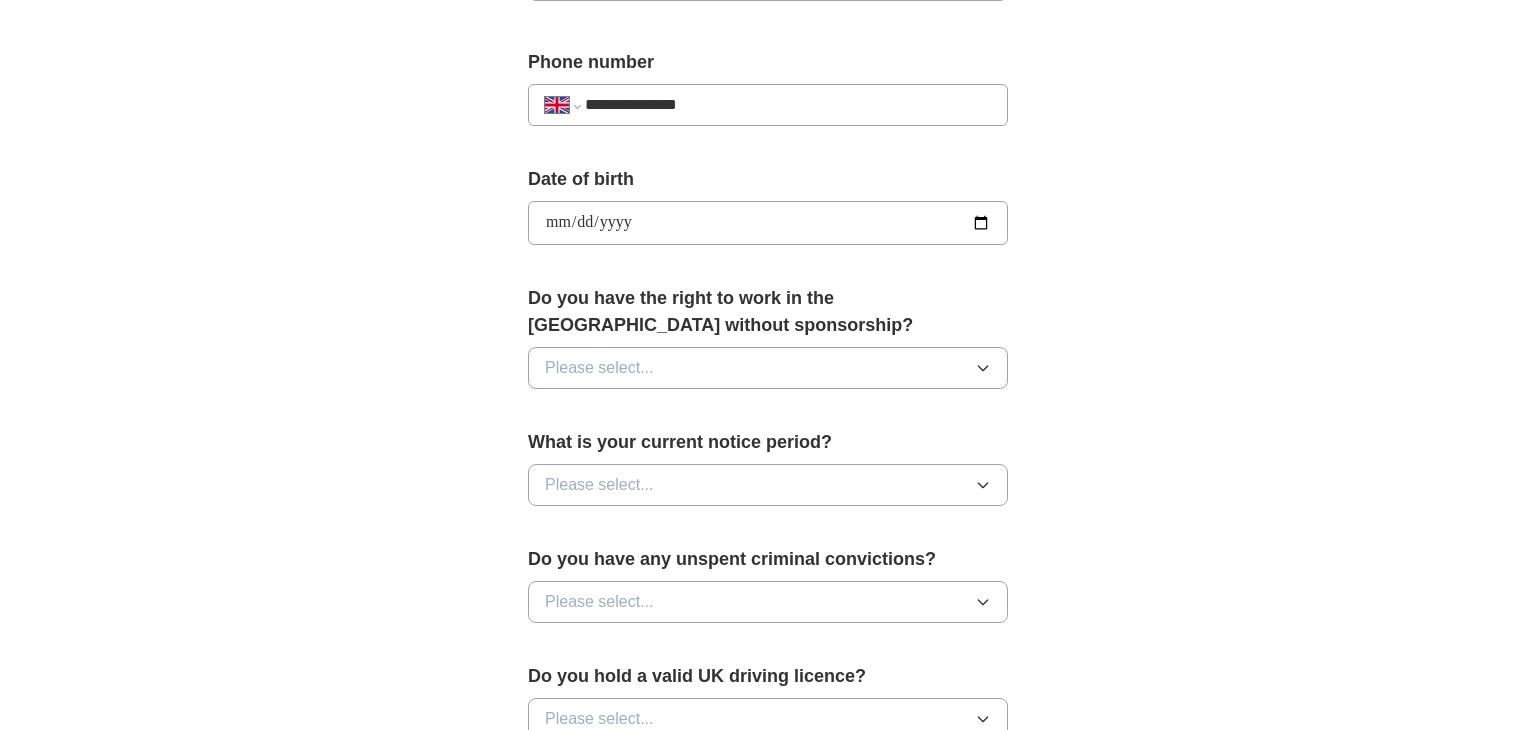 type on "**********" 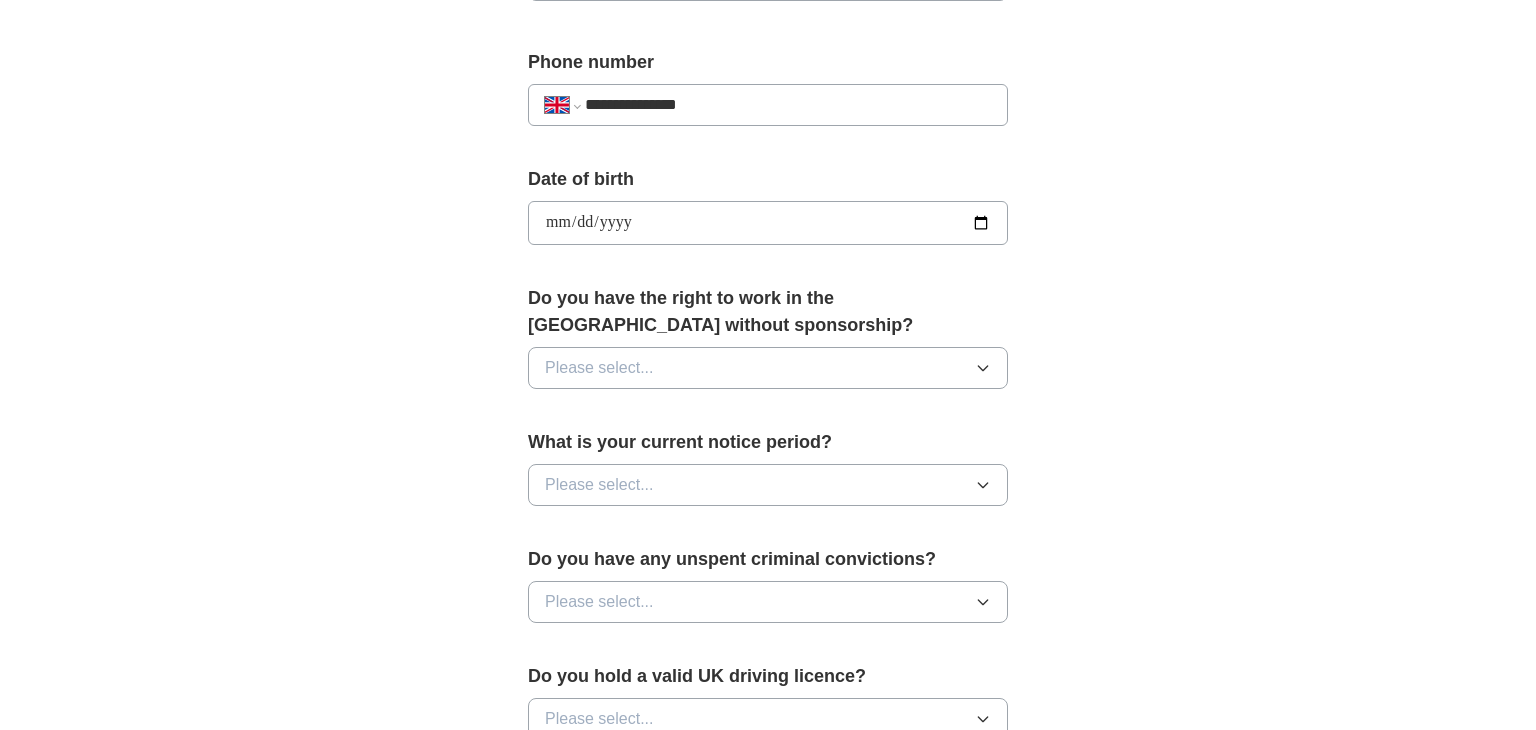 click on "**********" at bounding box center [768, 179] 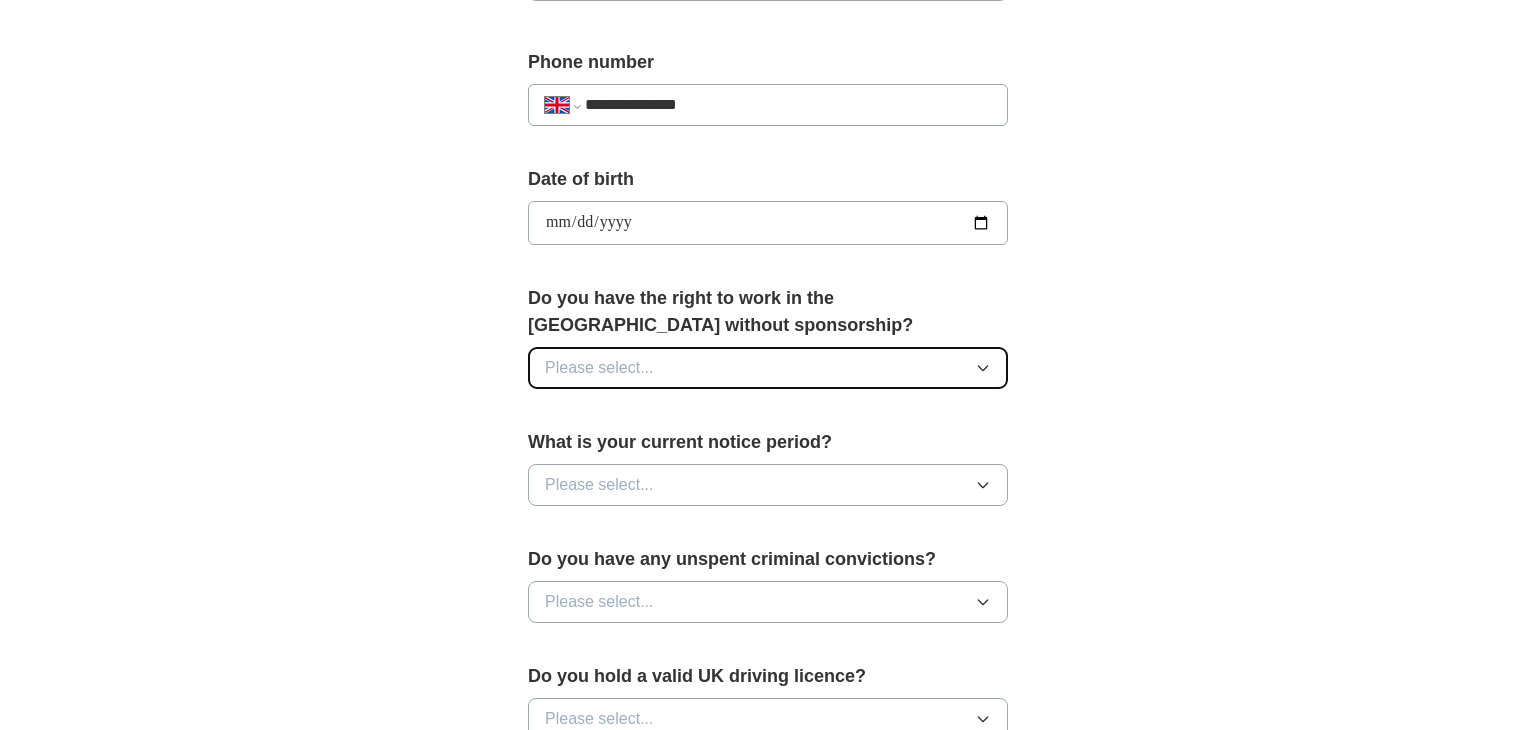 click on "Please select..." at bounding box center [768, 368] 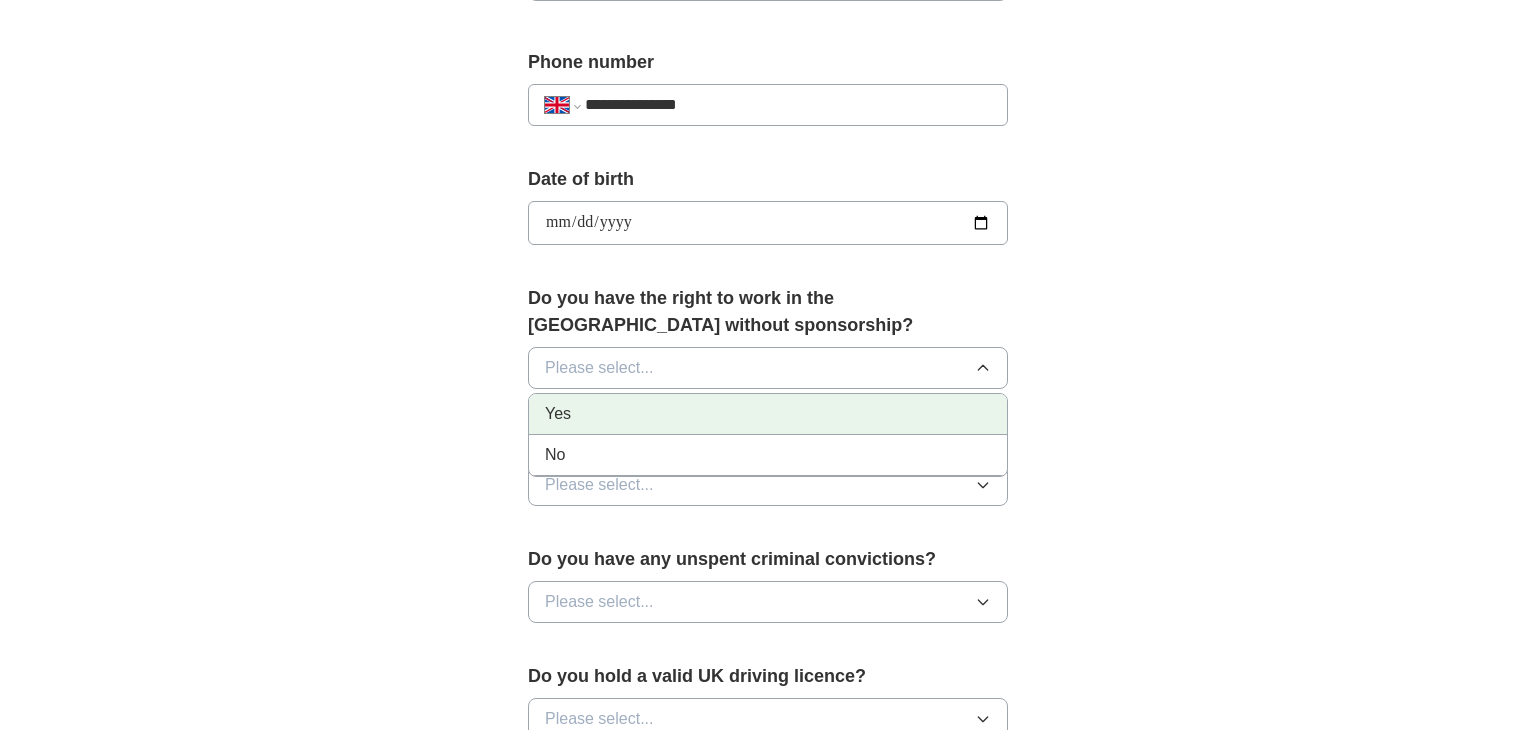 click on "Yes" at bounding box center (768, 414) 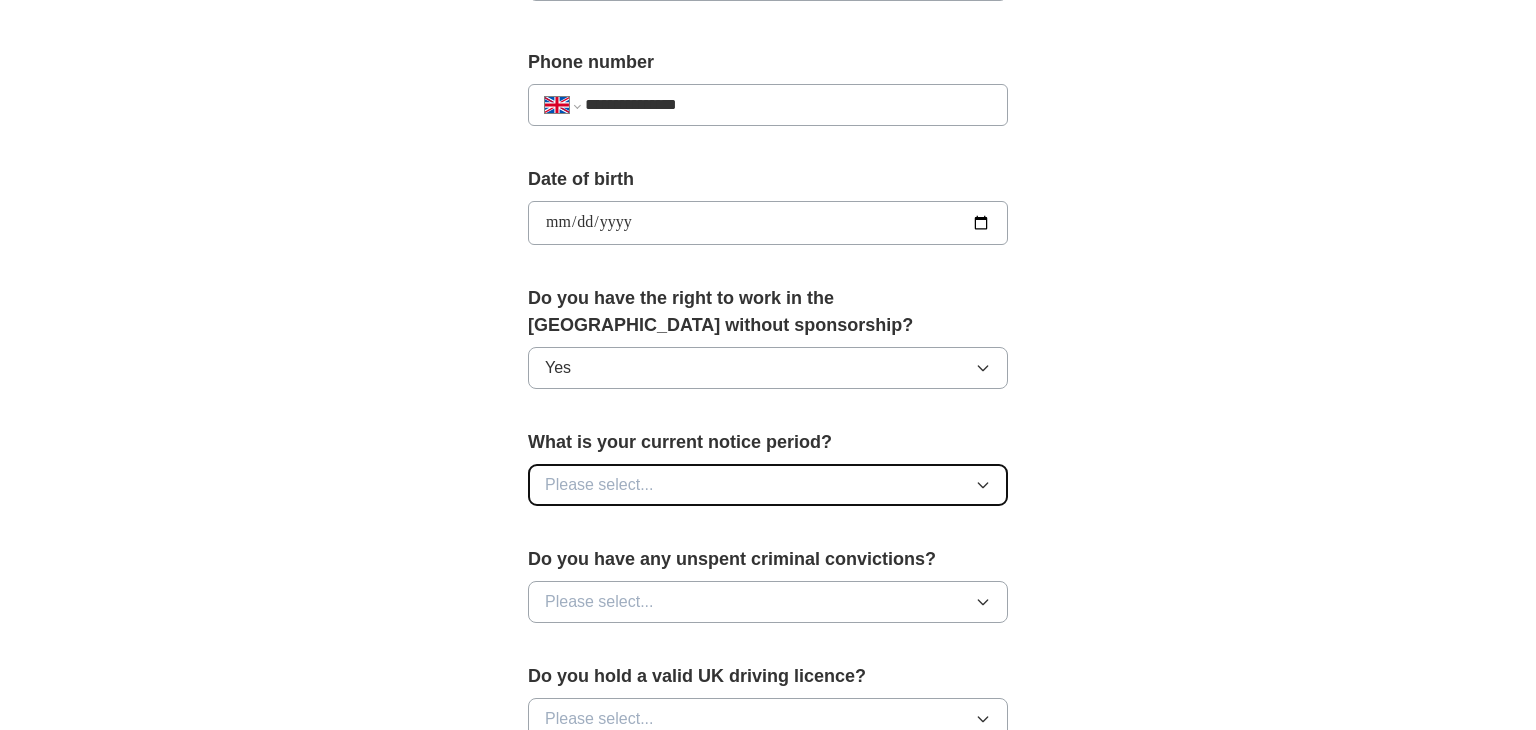 click on "Please select..." at bounding box center [768, 485] 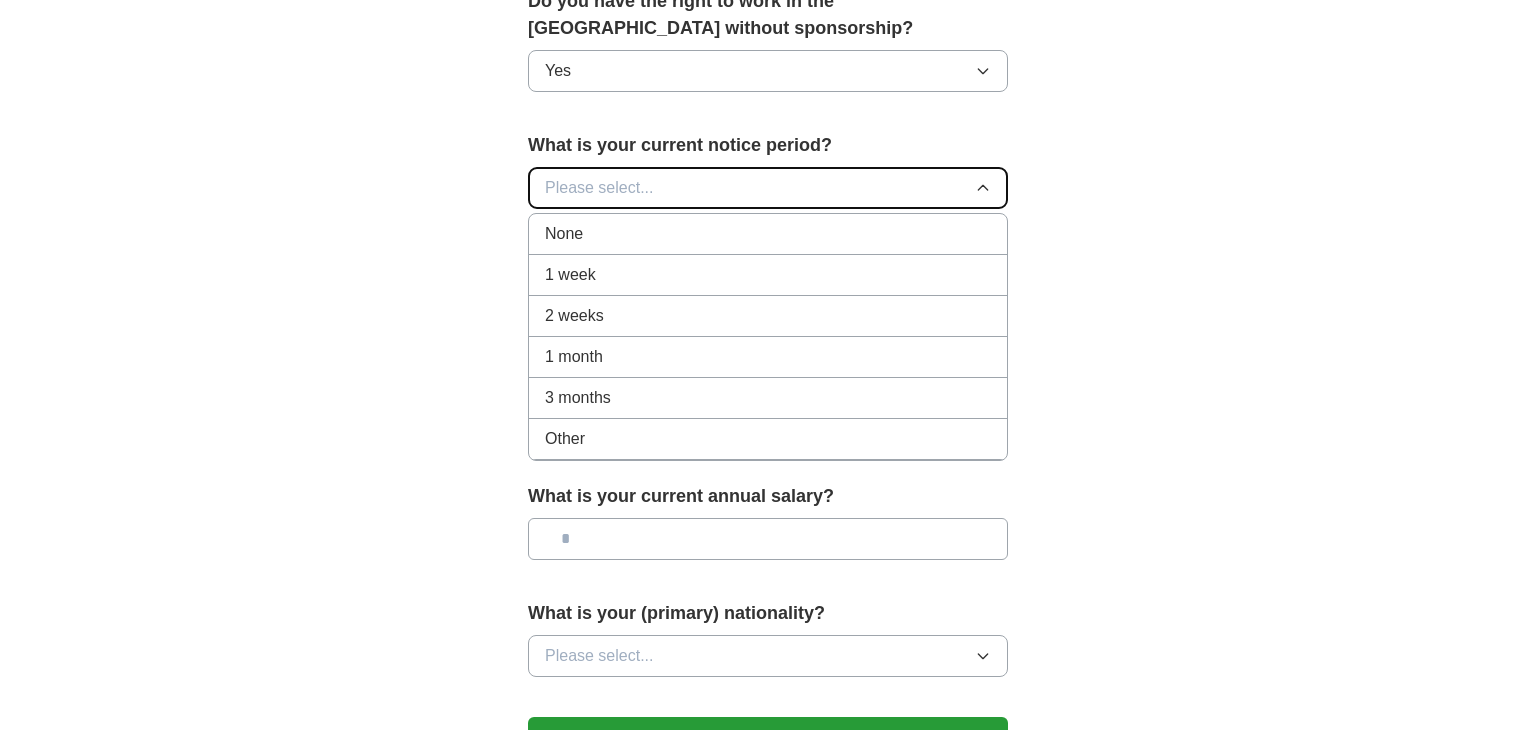 scroll, scrollTop: 1077, scrollLeft: 0, axis: vertical 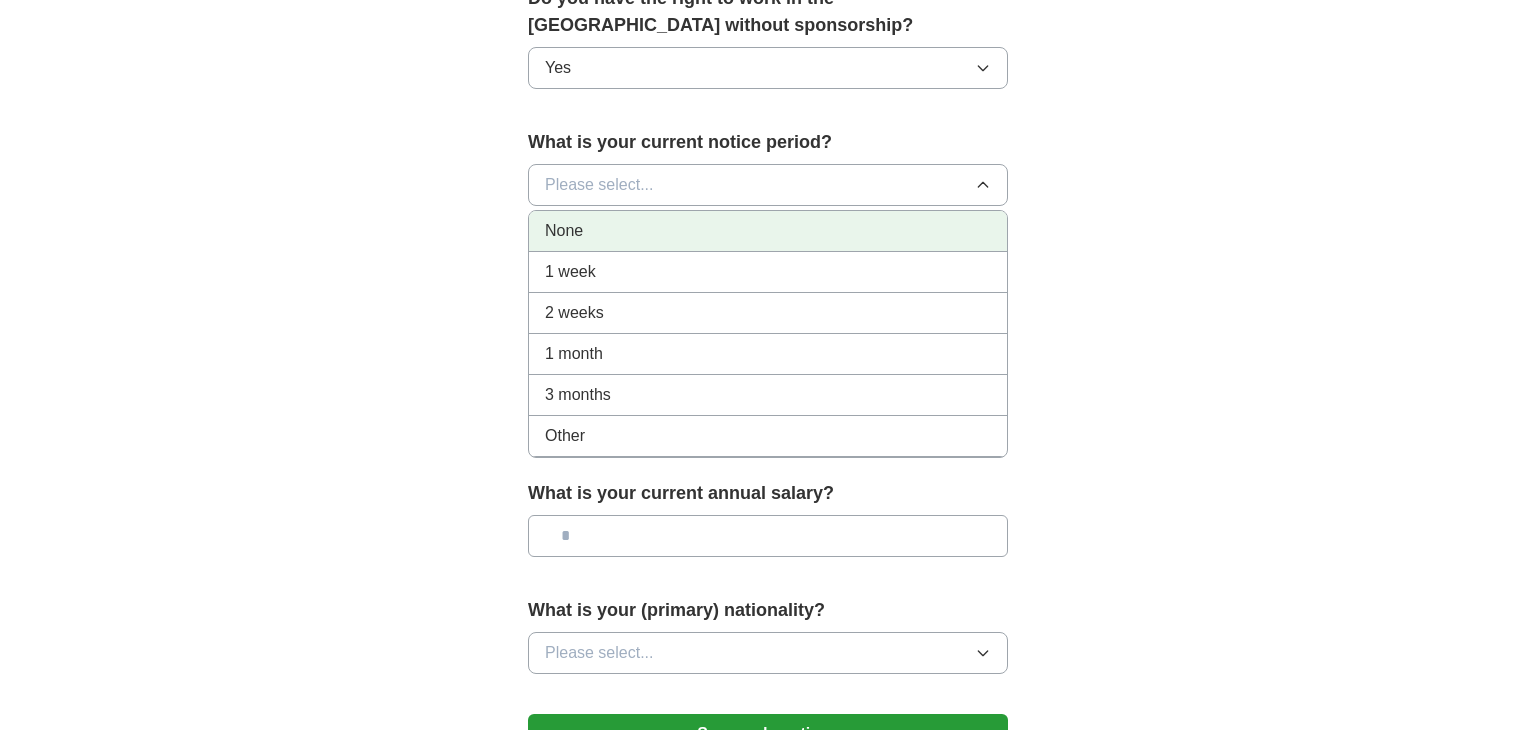 click on "None" at bounding box center [768, 231] 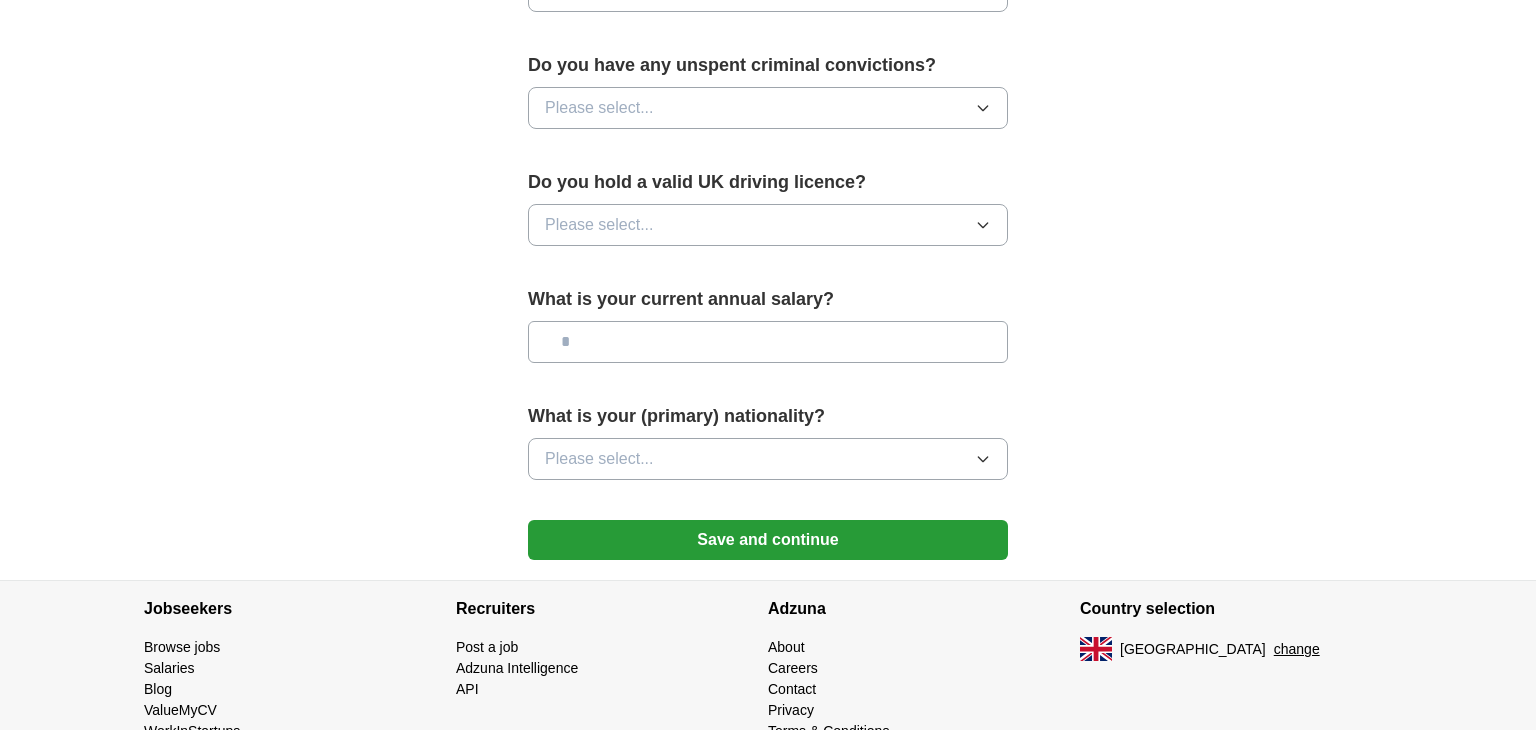 scroll, scrollTop: 1273, scrollLeft: 0, axis: vertical 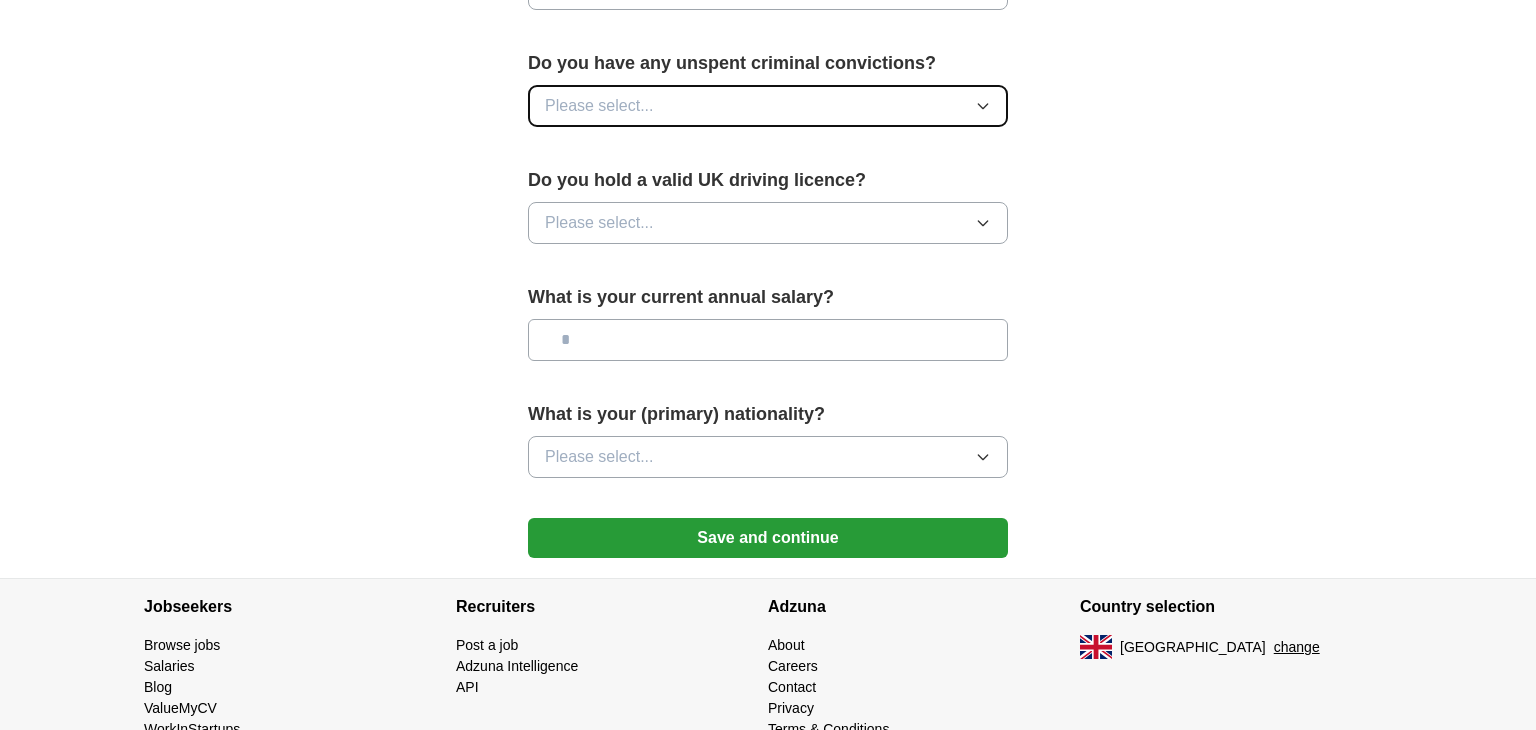 click on "Please select..." at bounding box center [768, 106] 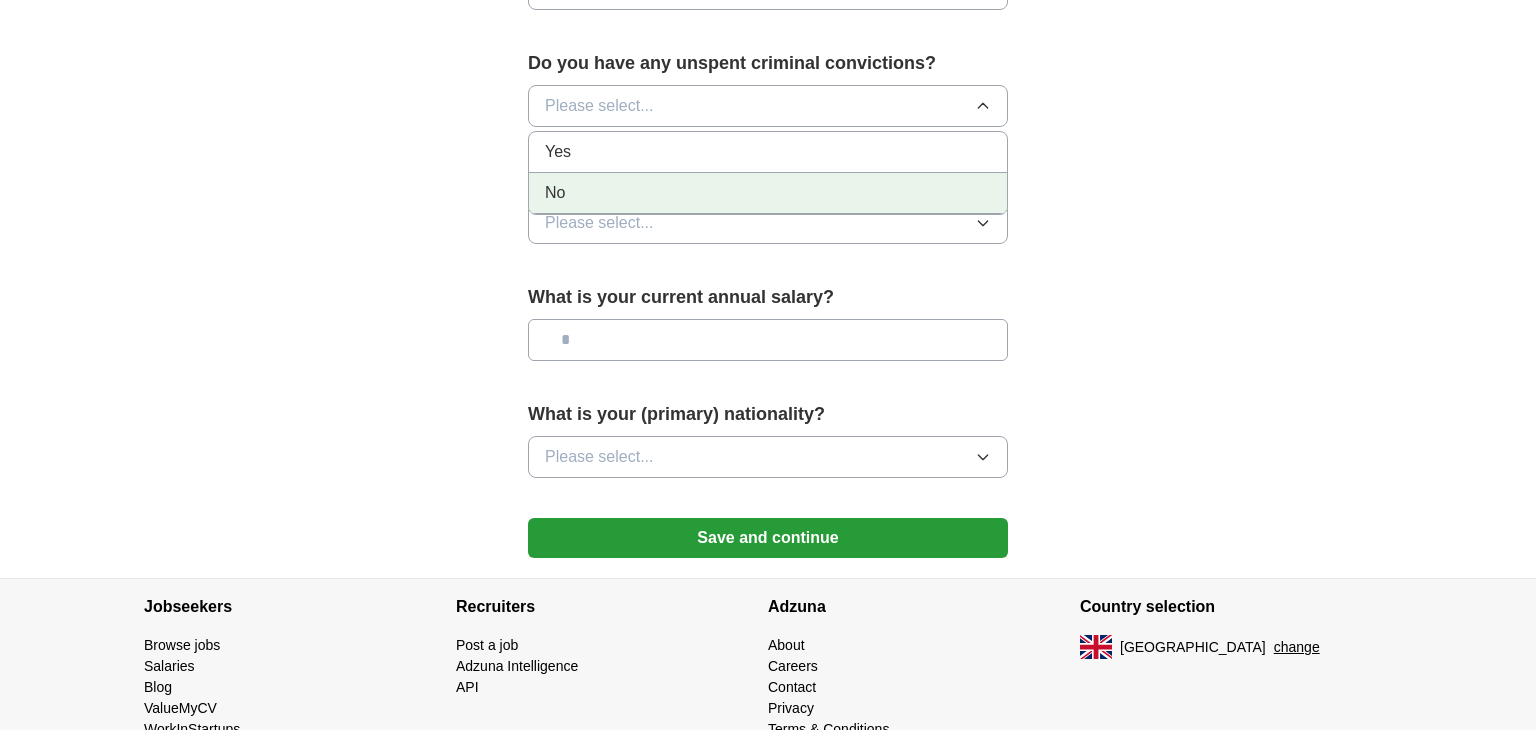 click on "No" at bounding box center (768, 193) 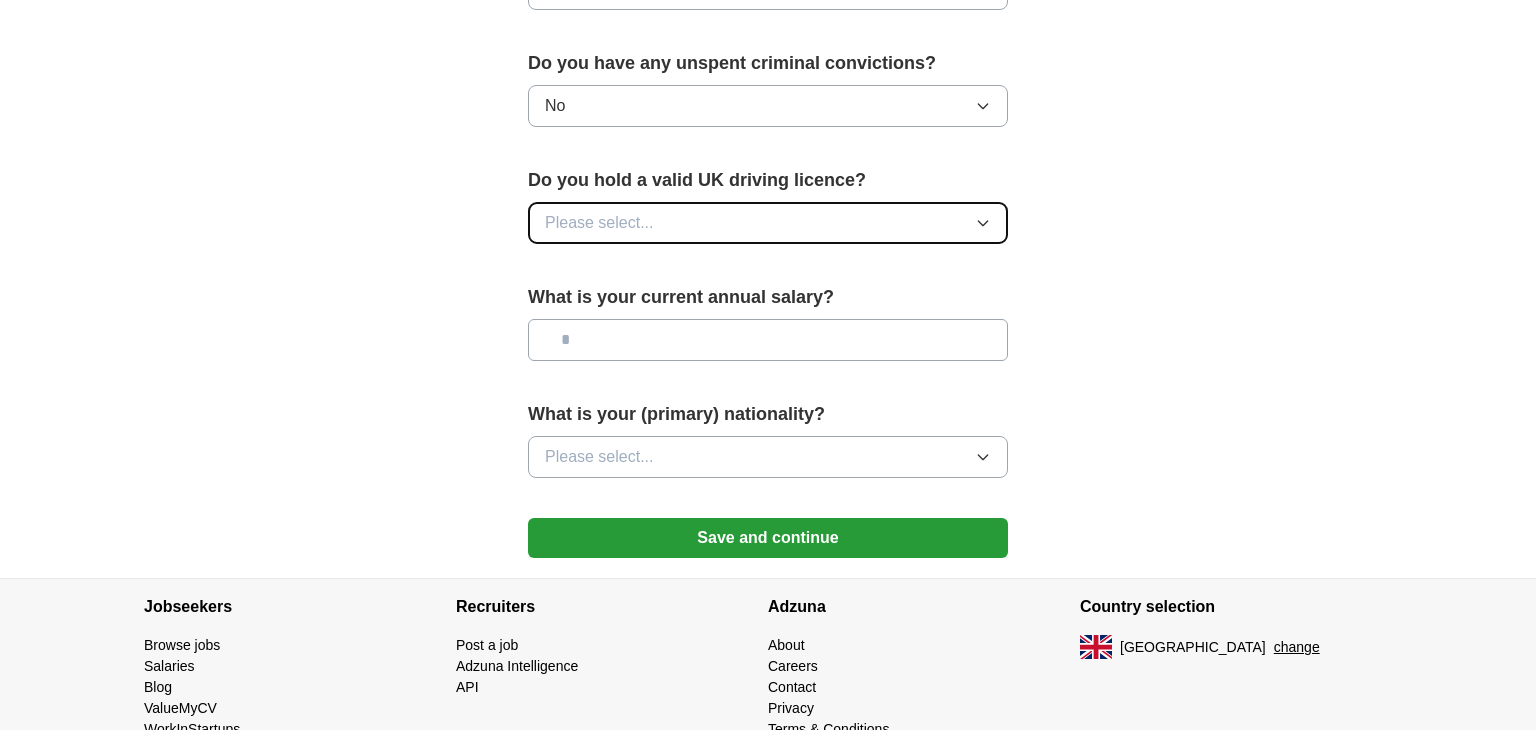 click on "Please select..." at bounding box center [768, 223] 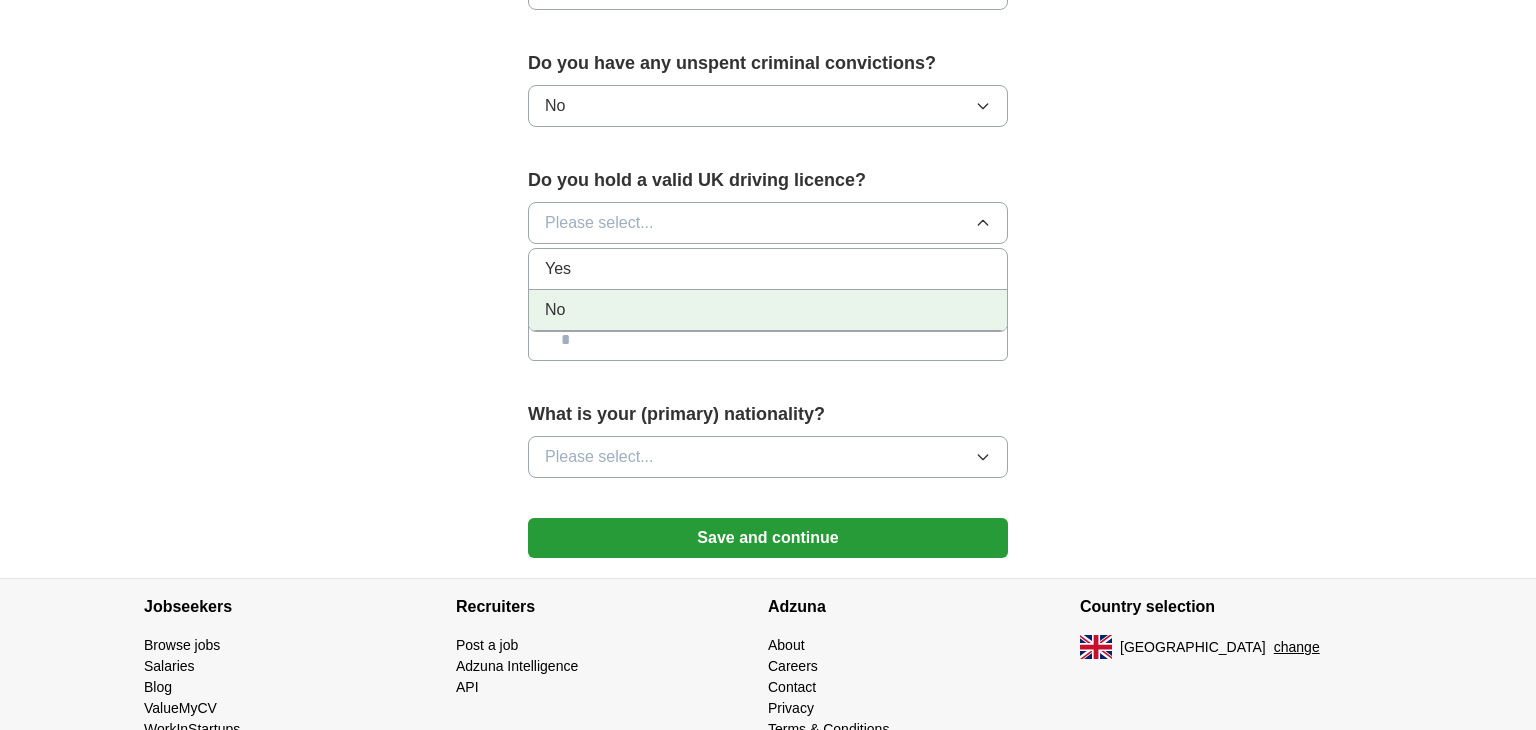 click on "No" at bounding box center (768, 310) 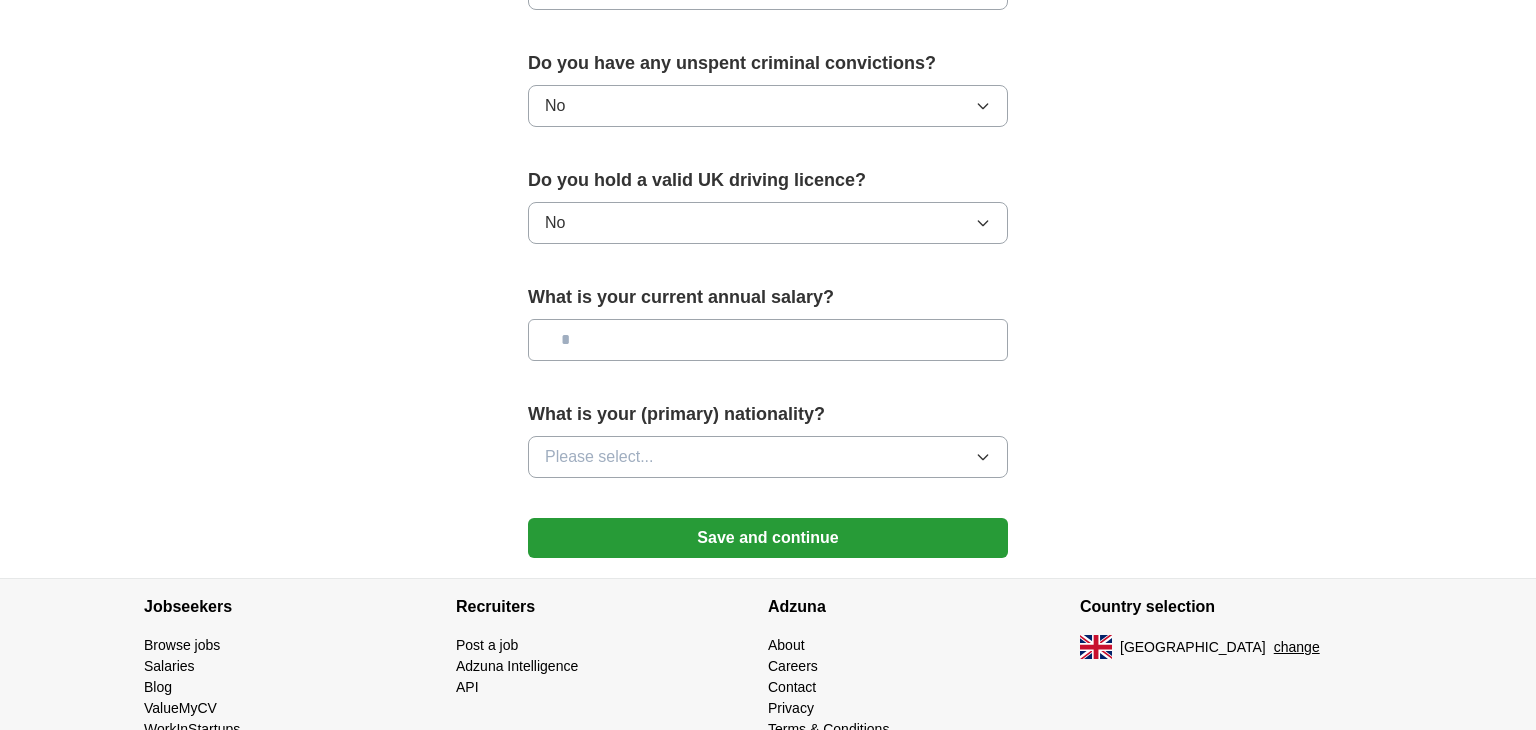 click at bounding box center (768, 340) 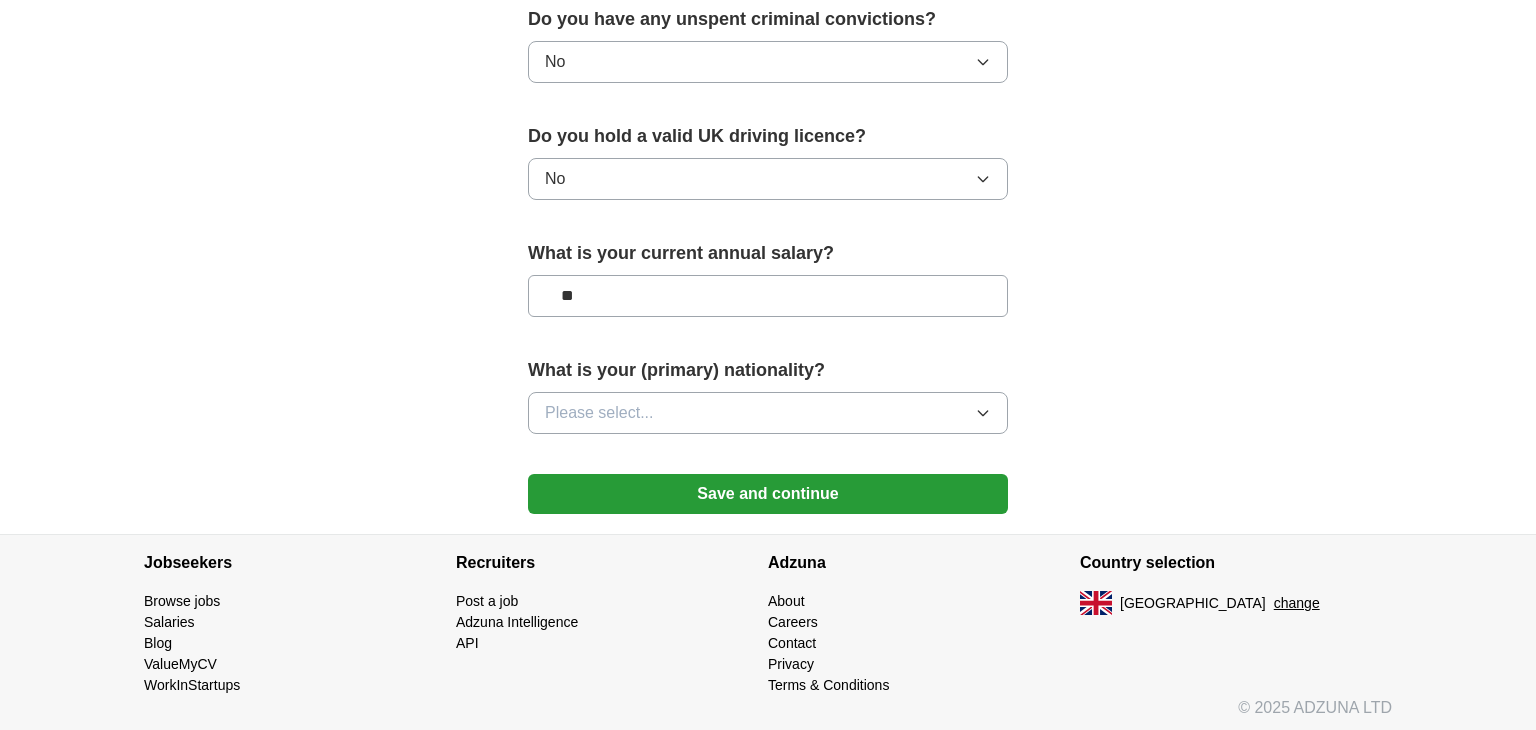 type on "**" 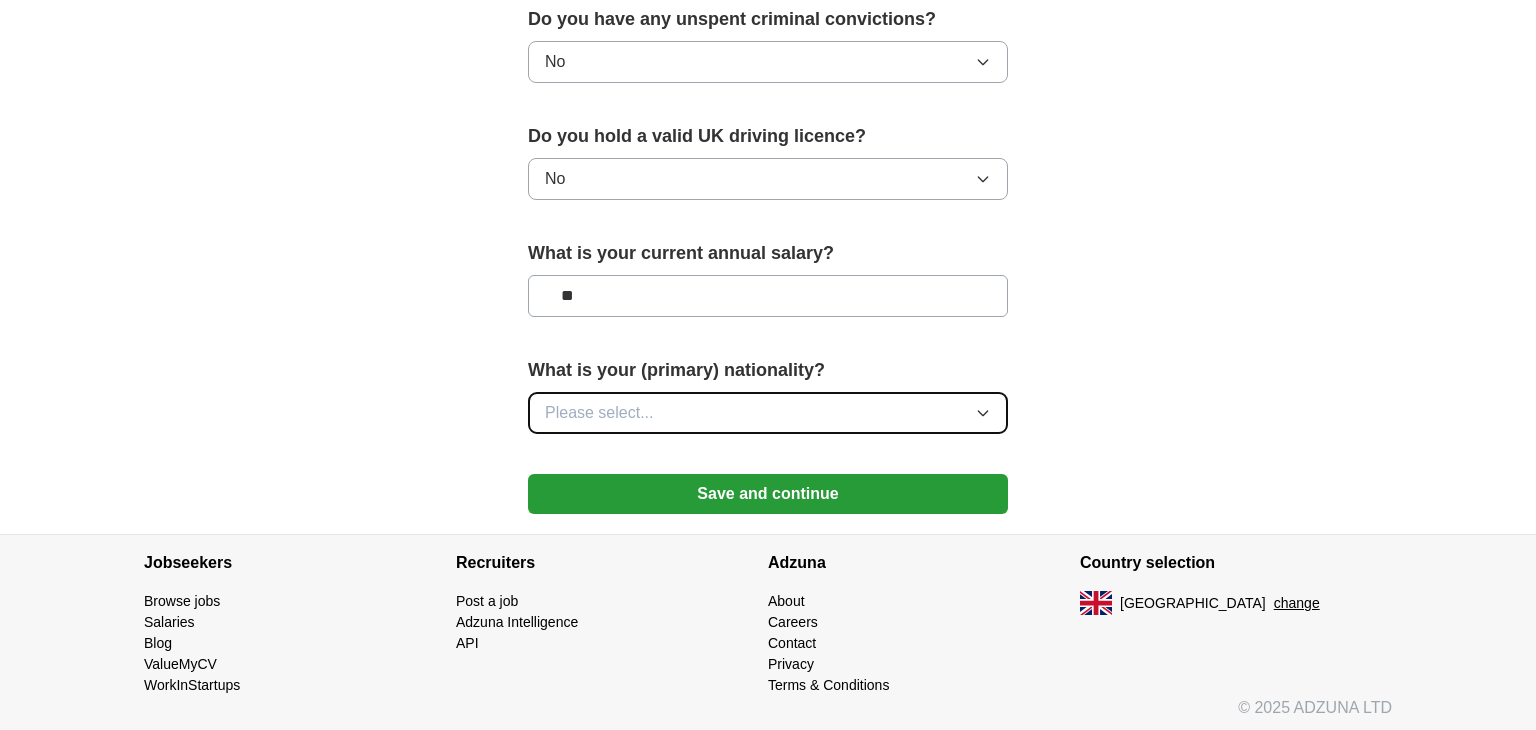 click on "Please select..." at bounding box center [768, 413] 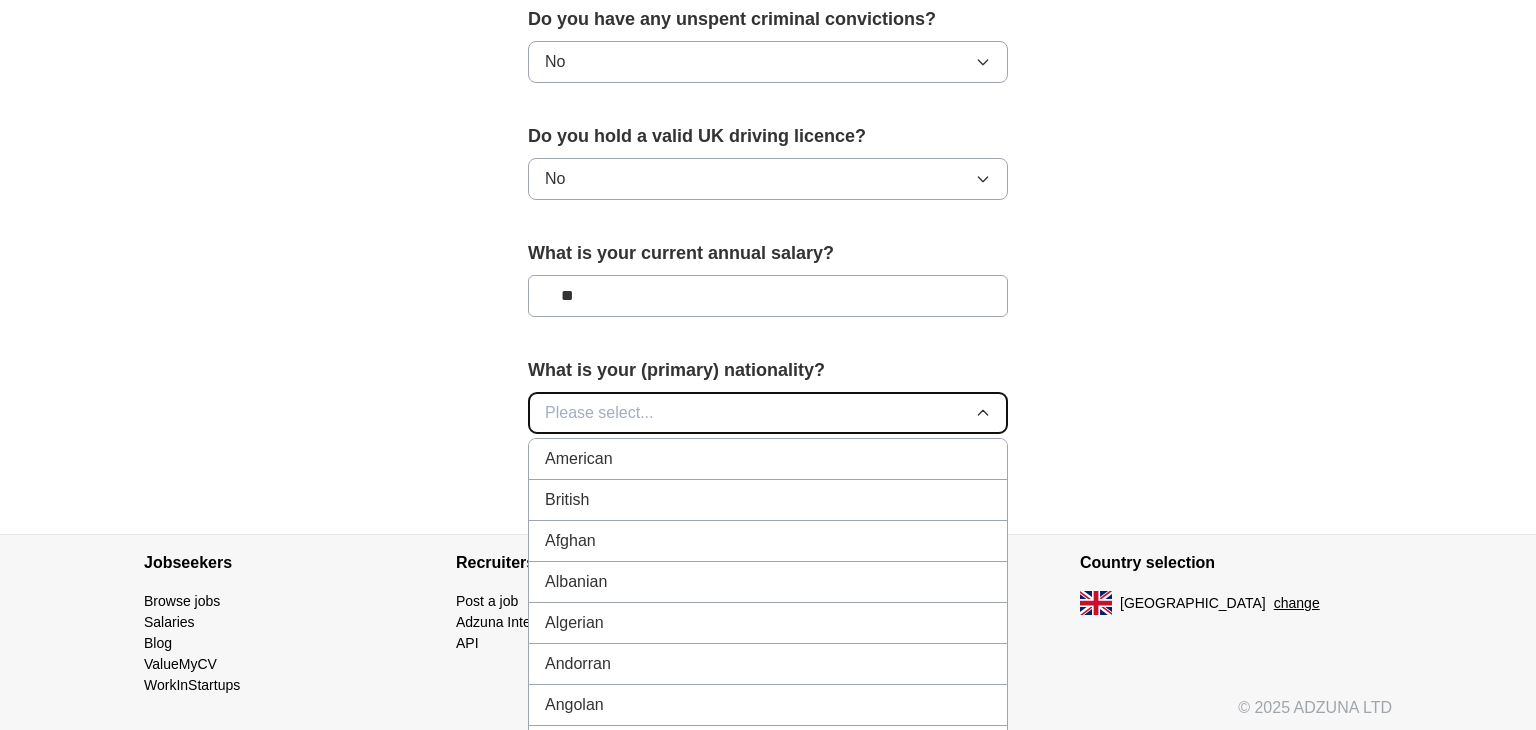 scroll, scrollTop: 1420, scrollLeft: 0, axis: vertical 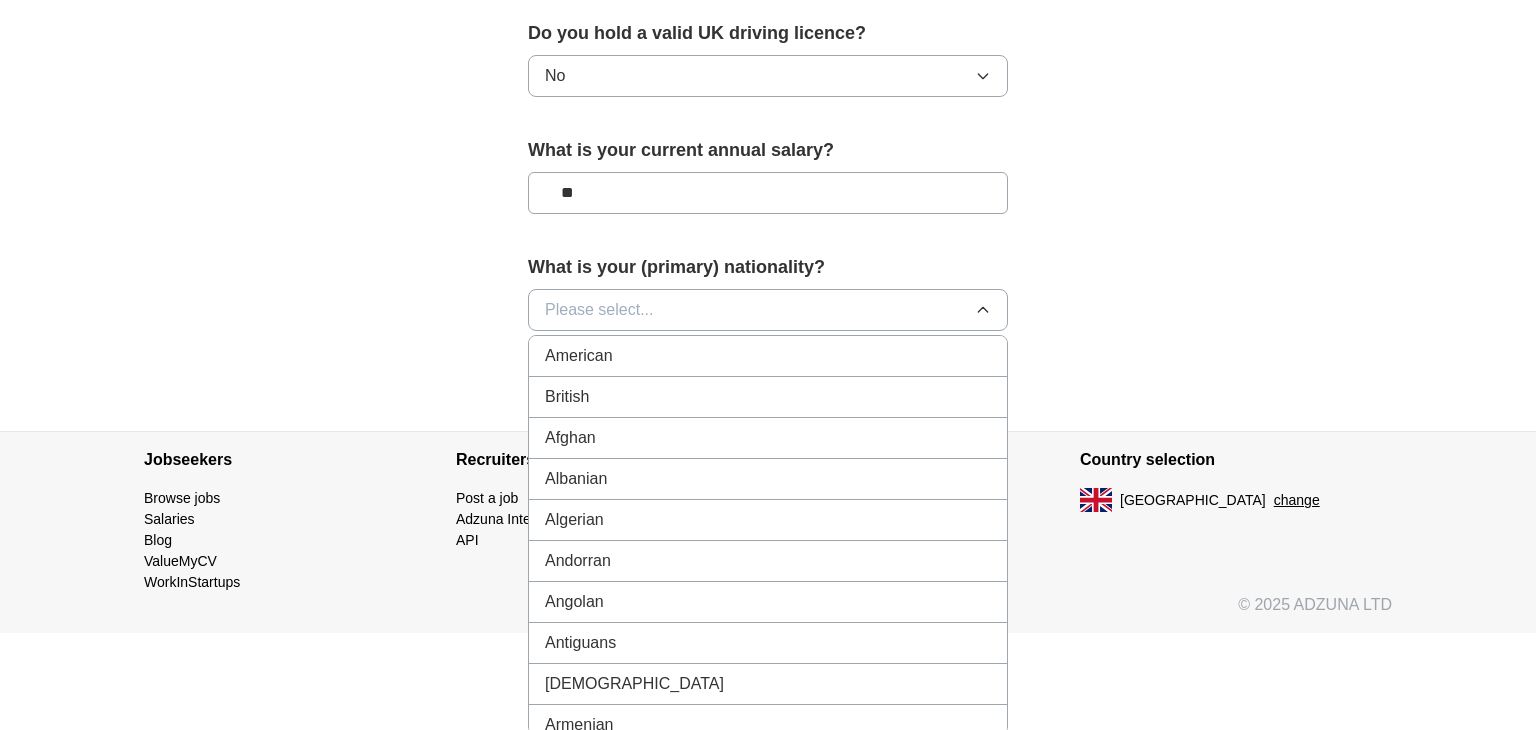 click on "**********" at bounding box center [768, -279] 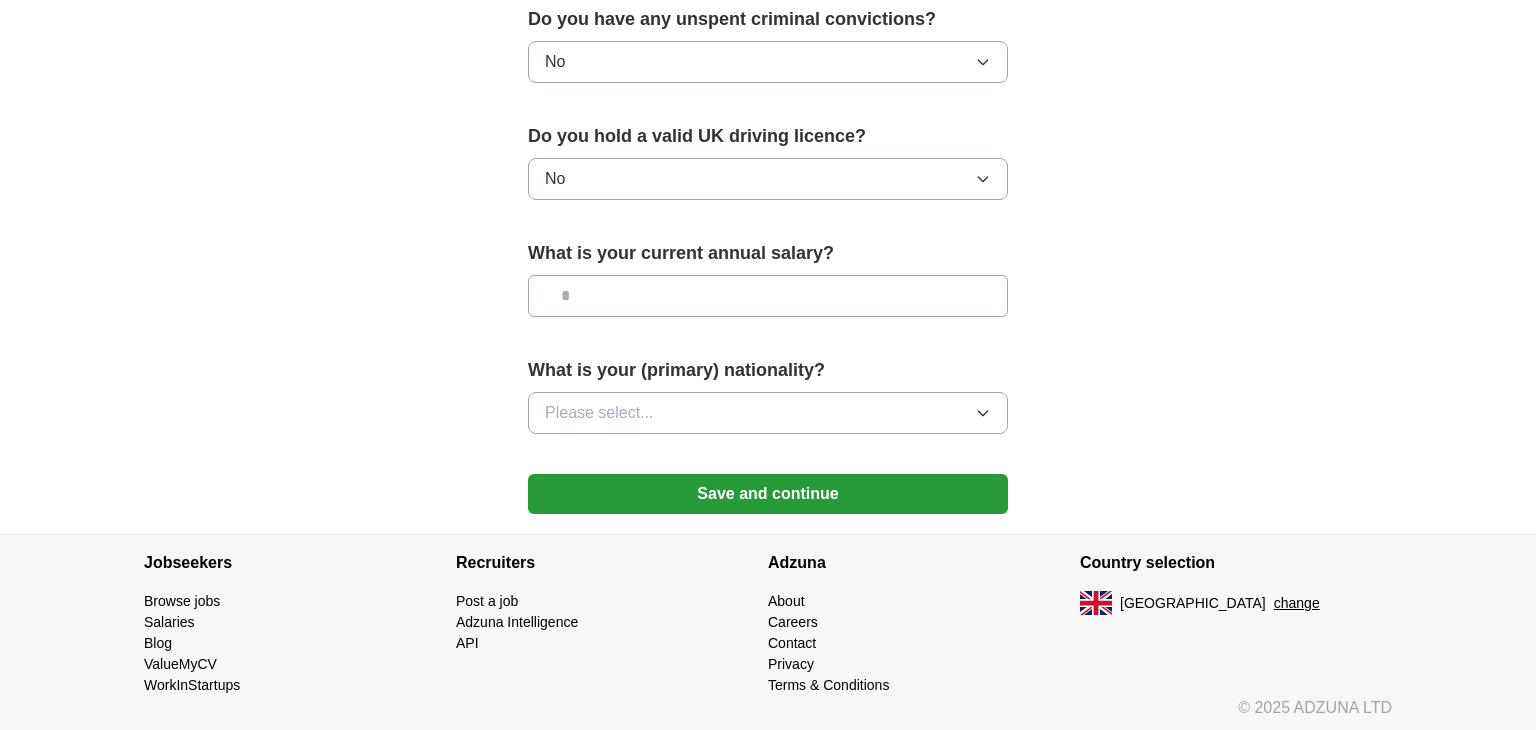 type on "**" 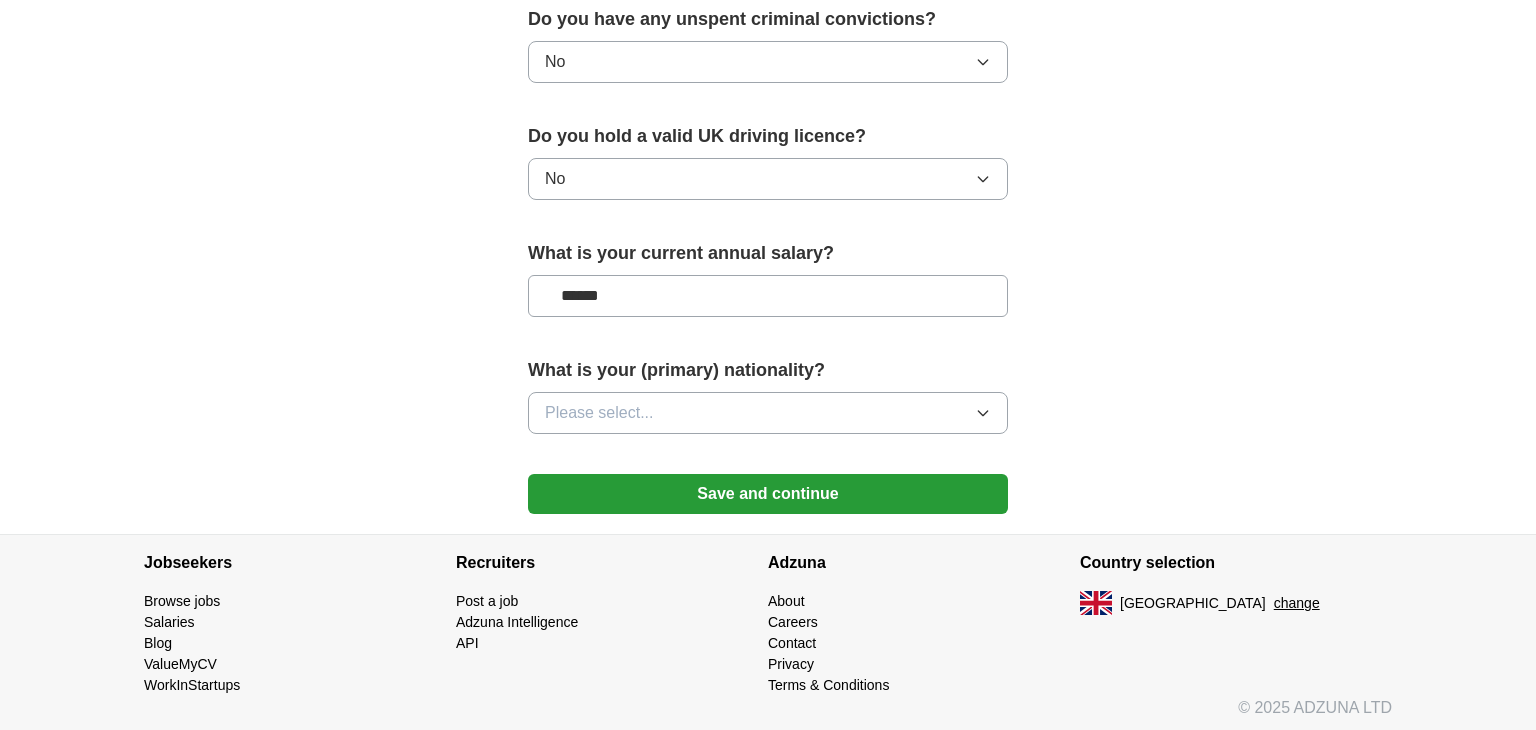 type on "******" 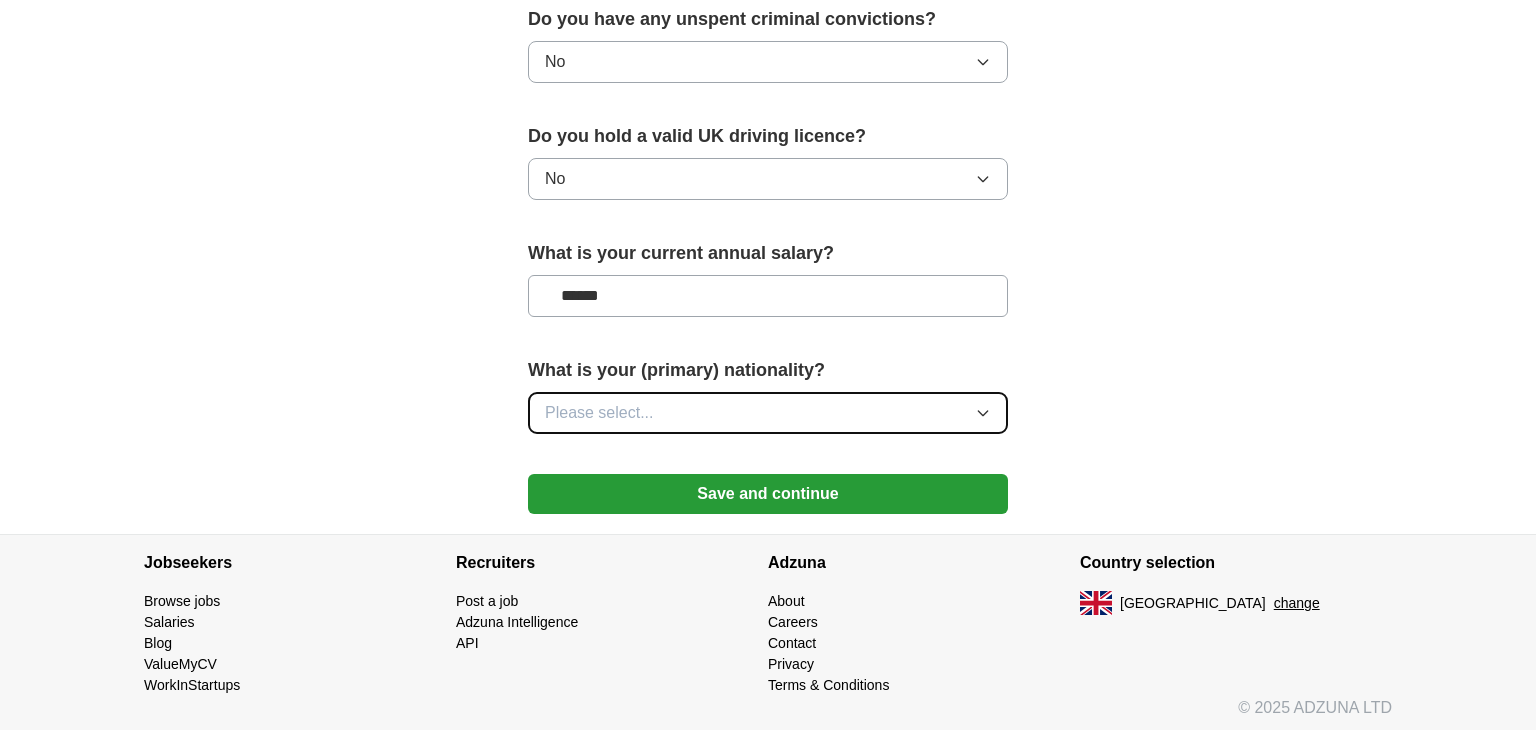 click on "Please select..." at bounding box center (768, 413) 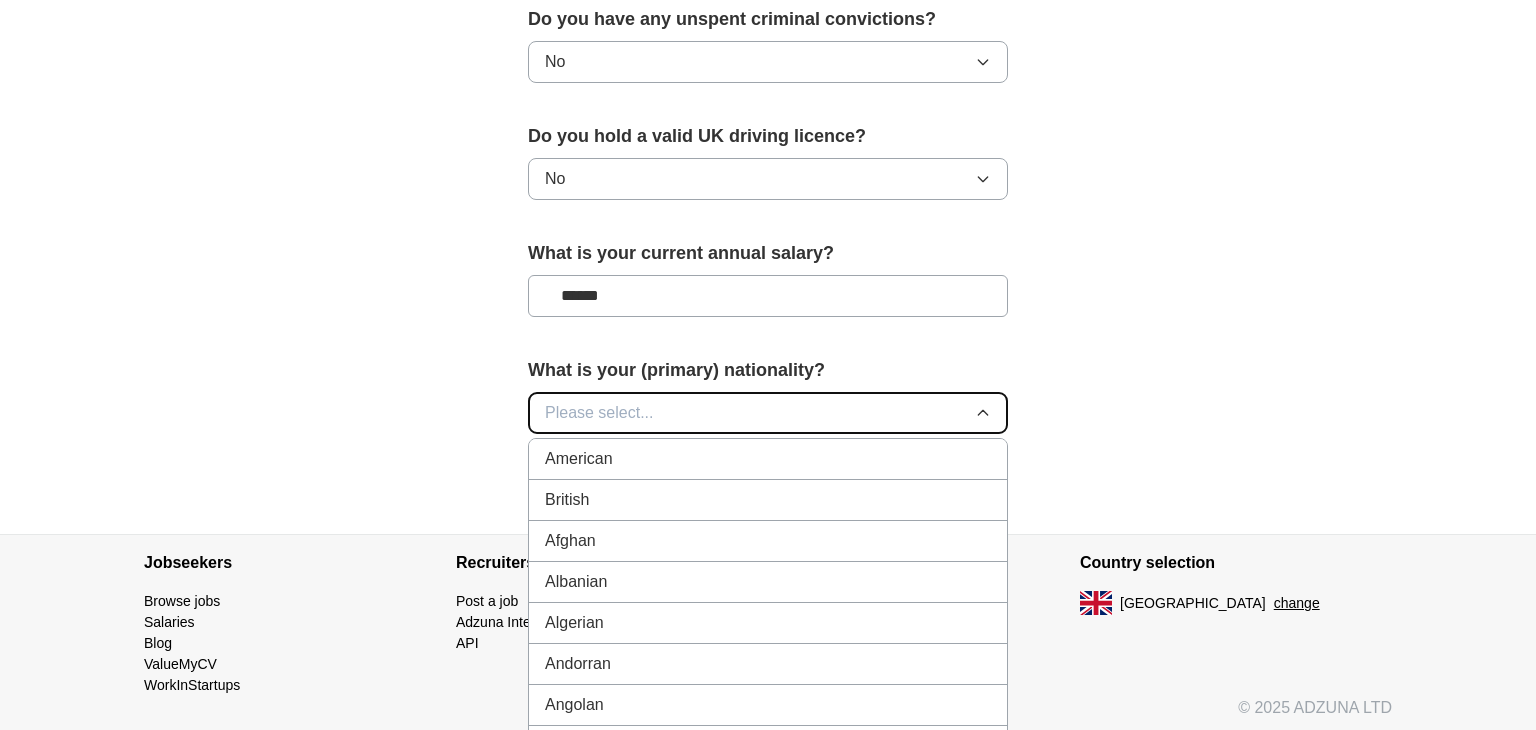 scroll, scrollTop: 1420, scrollLeft: 0, axis: vertical 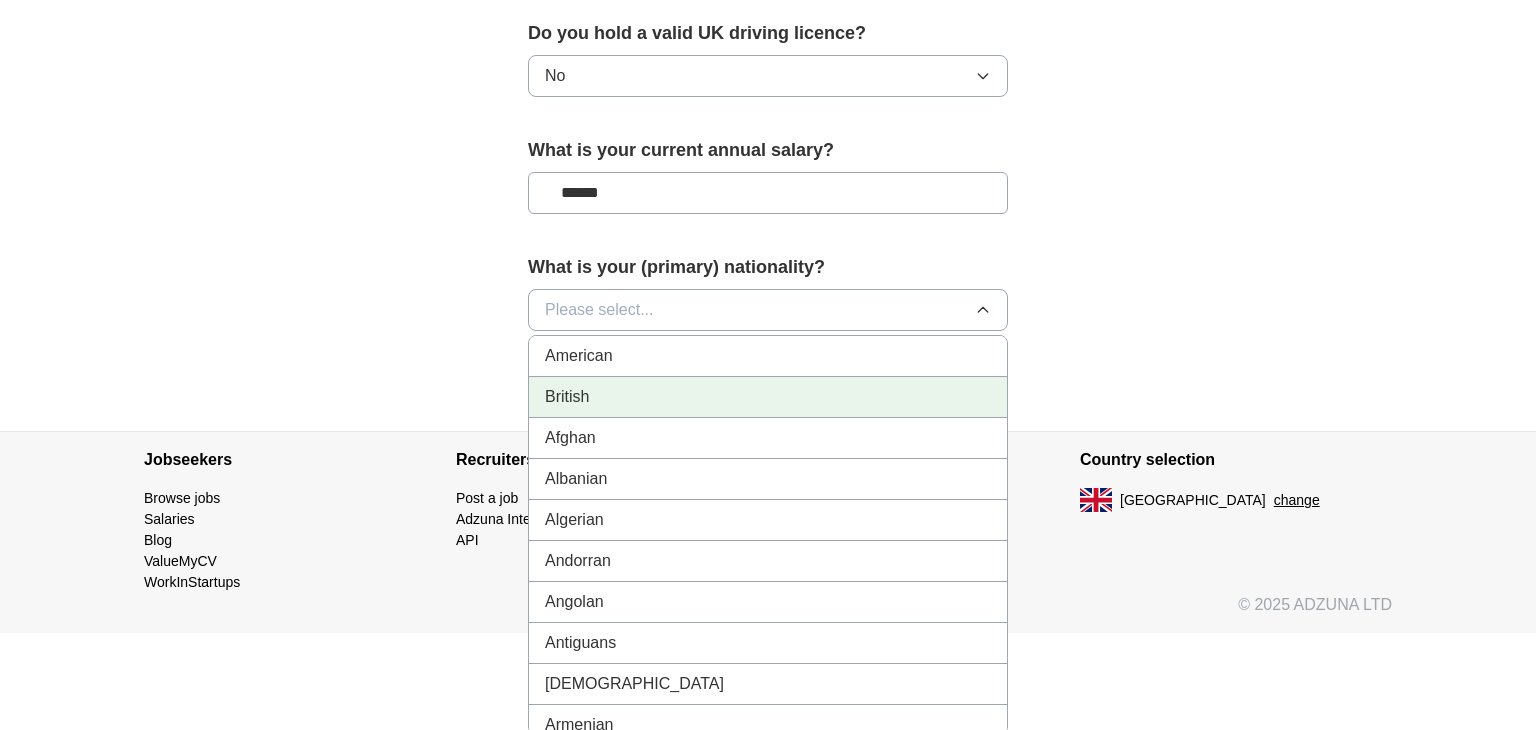 click on "British" at bounding box center [768, 397] 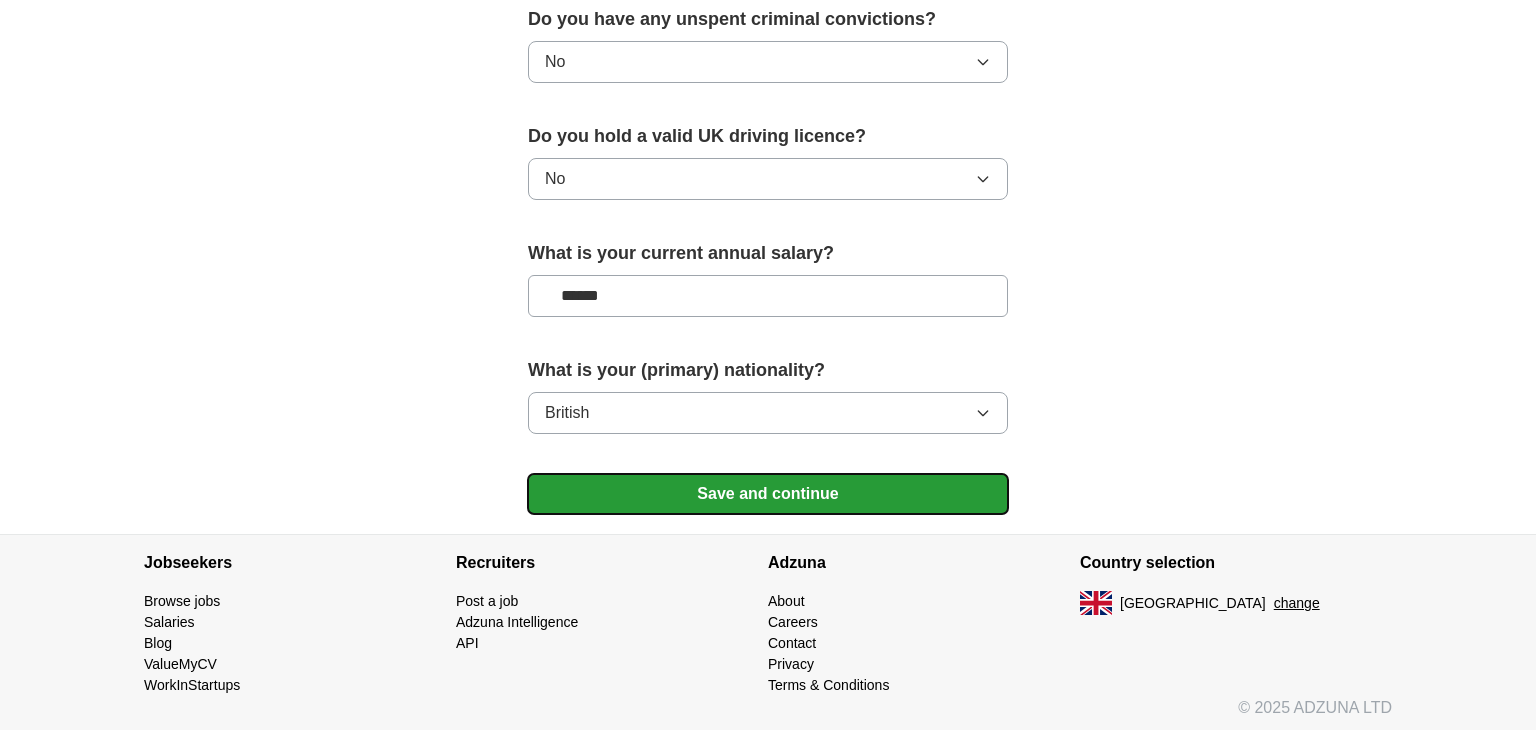 click on "Save and continue" at bounding box center (768, 494) 